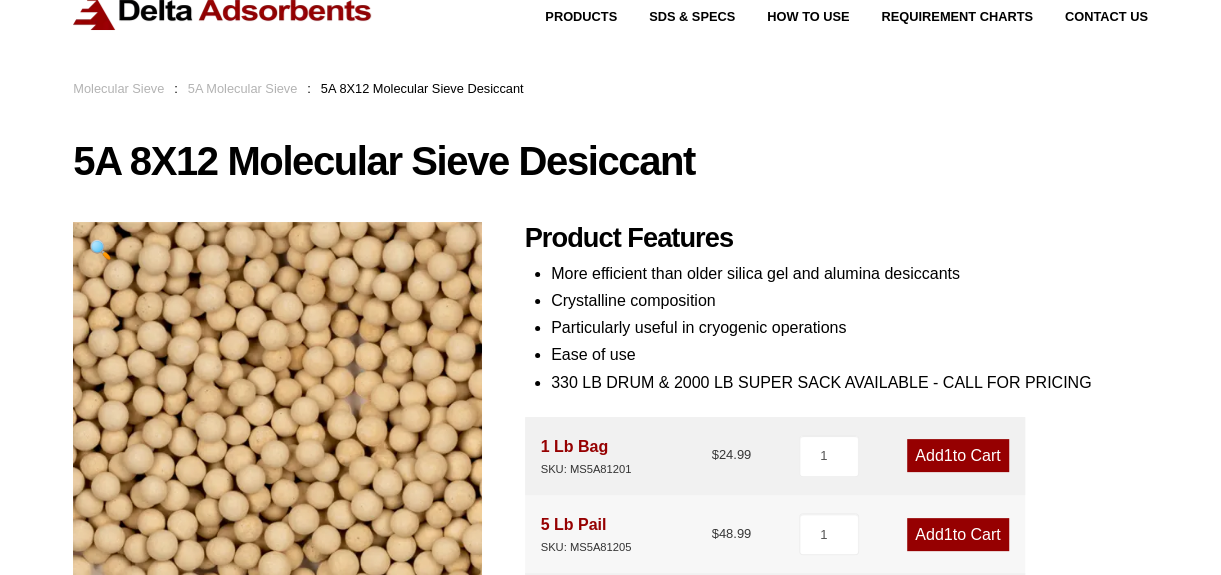 scroll, scrollTop: 0, scrollLeft: 0, axis: both 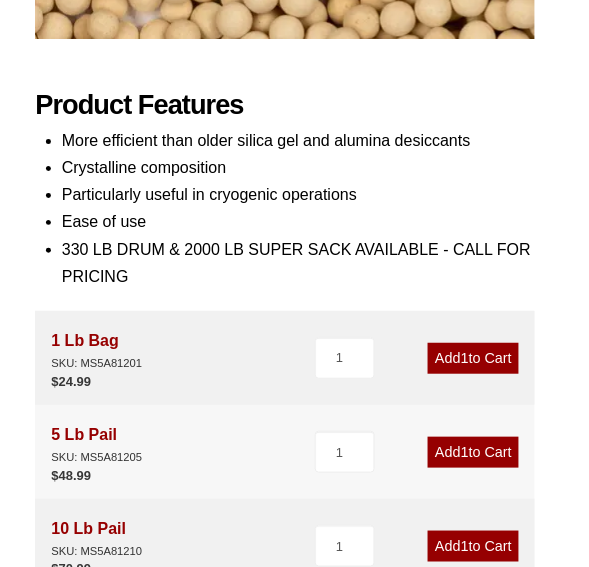 click on "Add  1  to Cart" at bounding box center [473, 358] 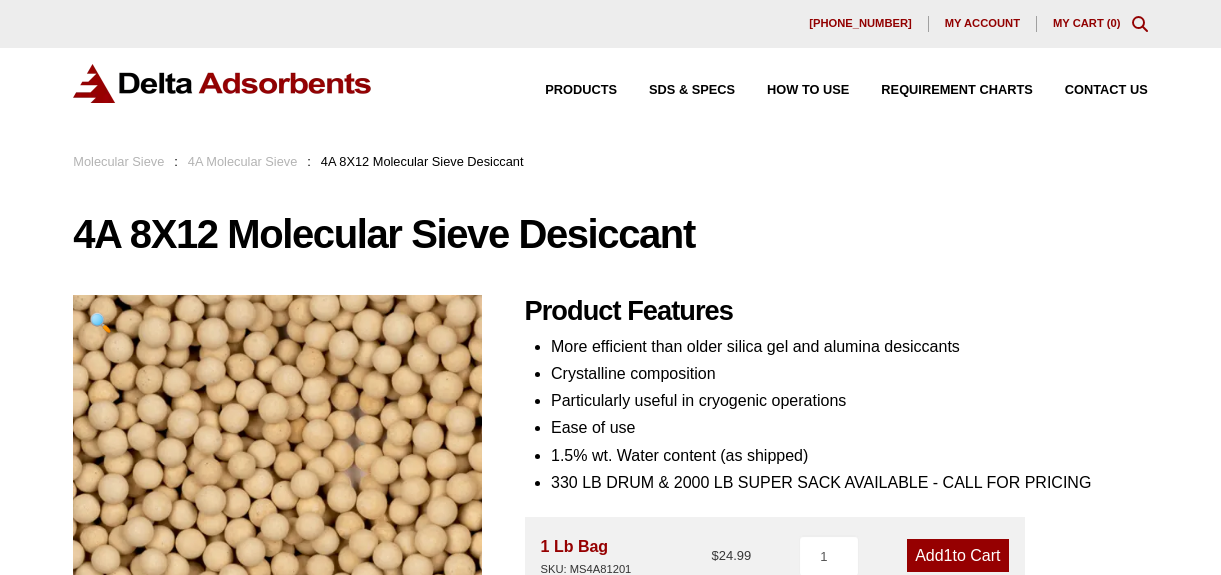 scroll, scrollTop: 0, scrollLeft: 0, axis: both 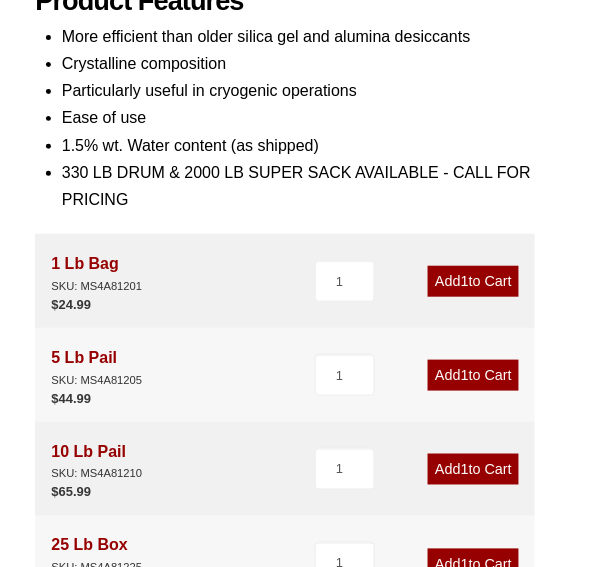 click on "Add  1  to Cart" at bounding box center [473, 281] 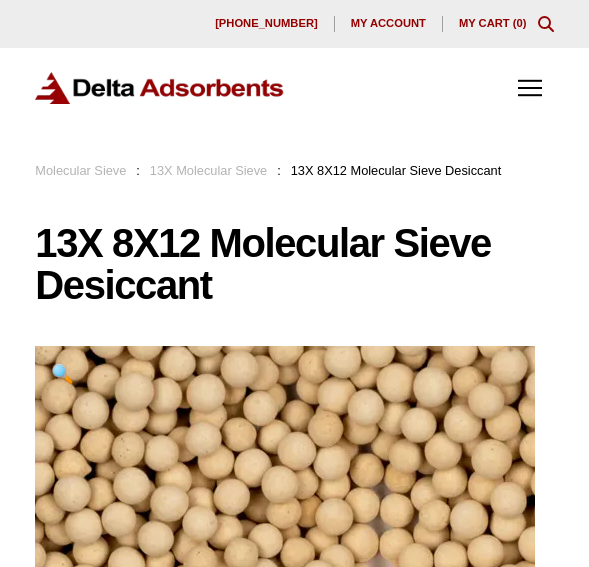 scroll, scrollTop: 0, scrollLeft: 0, axis: both 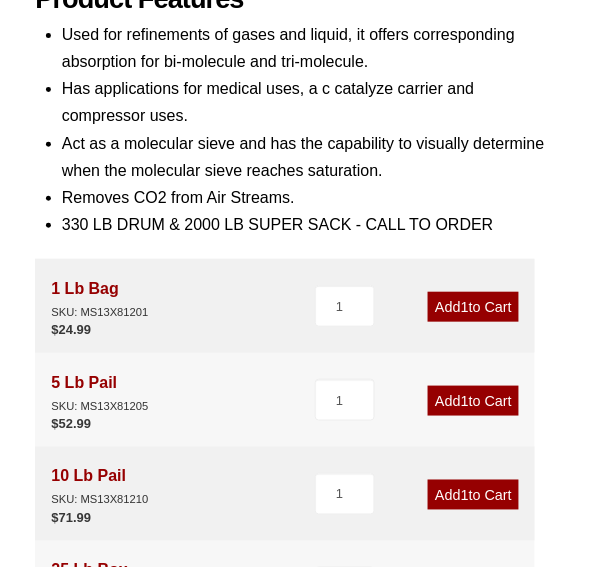click on "Add  1  to Cart" at bounding box center (473, 307) 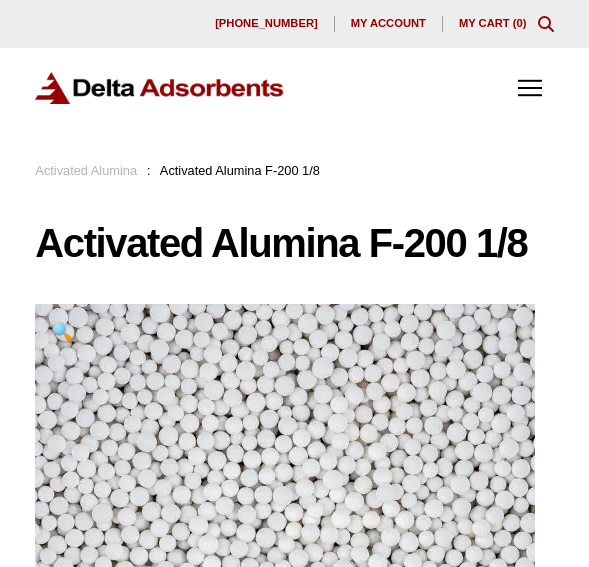 scroll, scrollTop: 0, scrollLeft: 0, axis: both 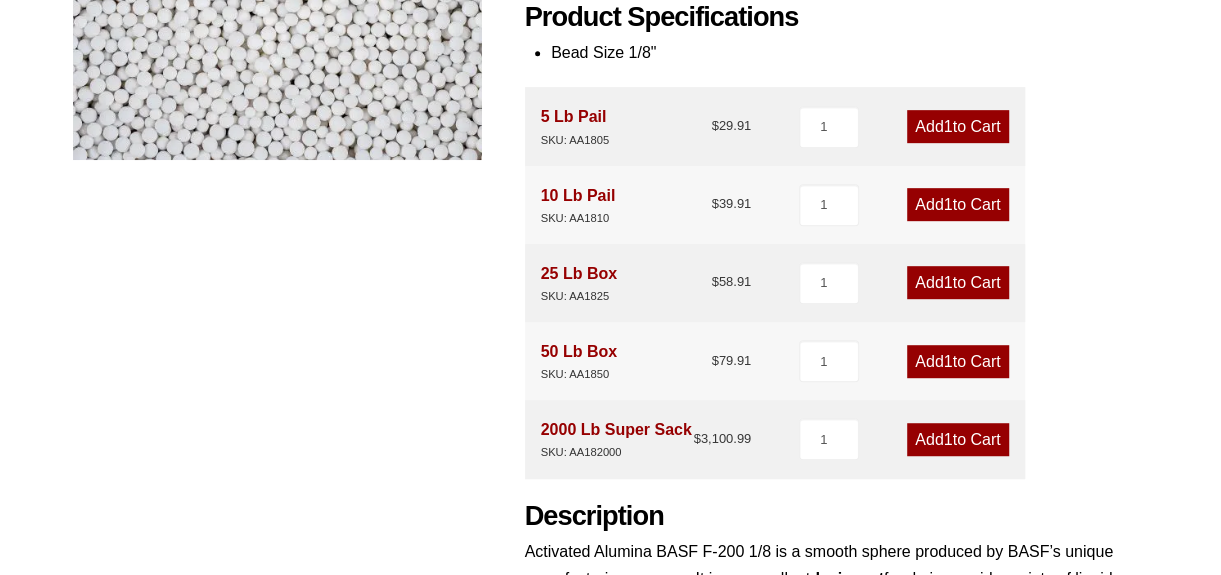 click on "Add  1  to Cart" at bounding box center [957, 126] 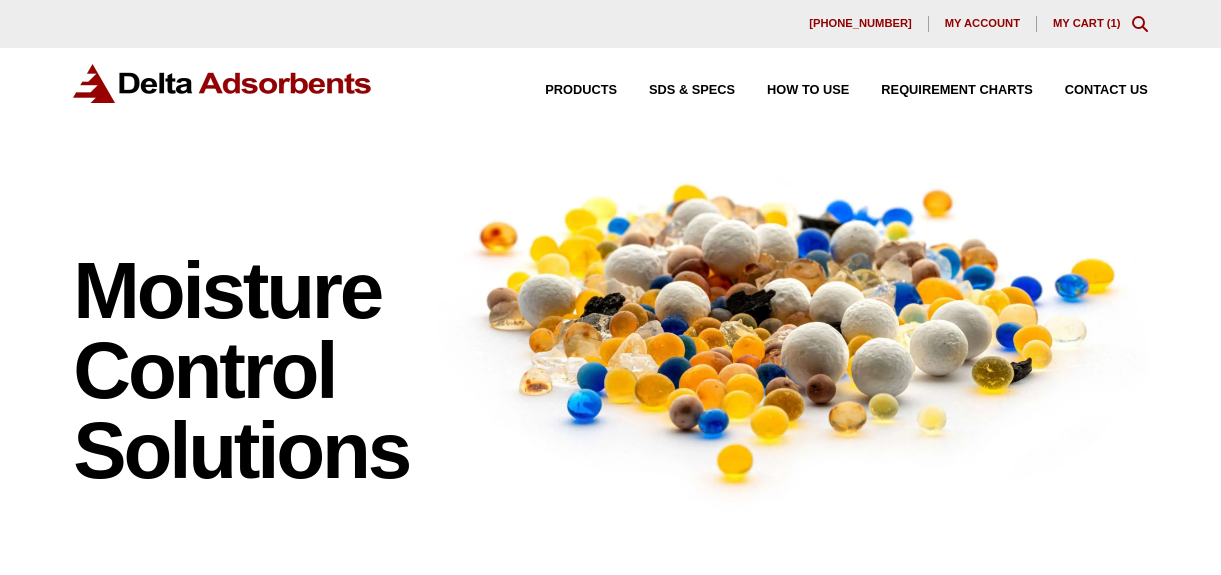 scroll, scrollTop: 0, scrollLeft: 0, axis: both 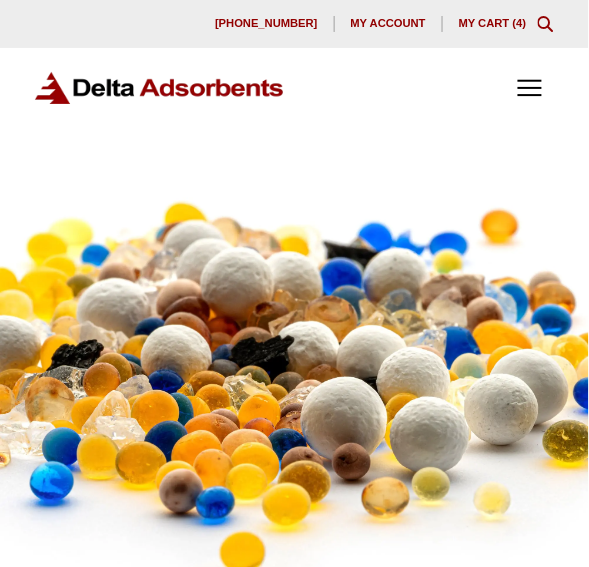 click on "My Cart ( 4 )" at bounding box center [493, 23] 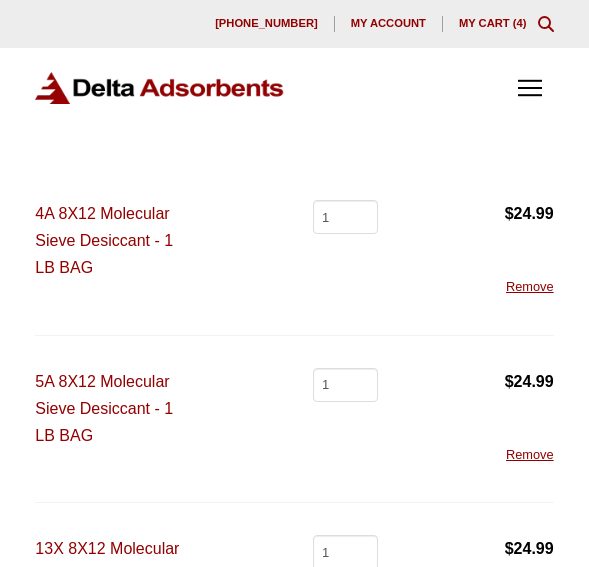 scroll, scrollTop: 0, scrollLeft: 0, axis: both 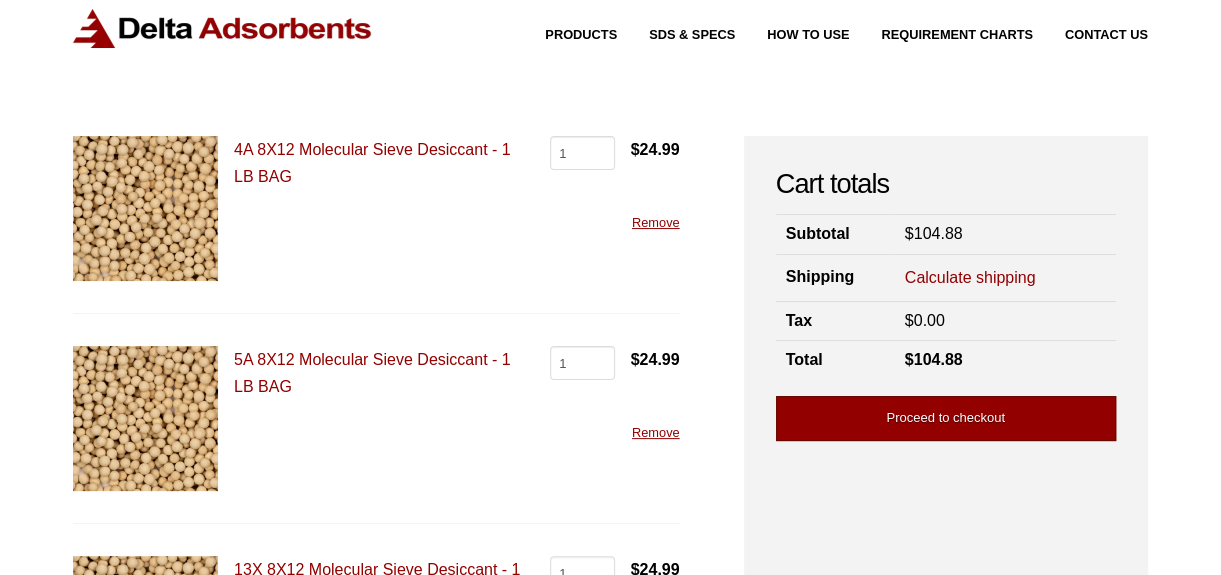 click on "Proceed to checkout" at bounding box center (946, 418) 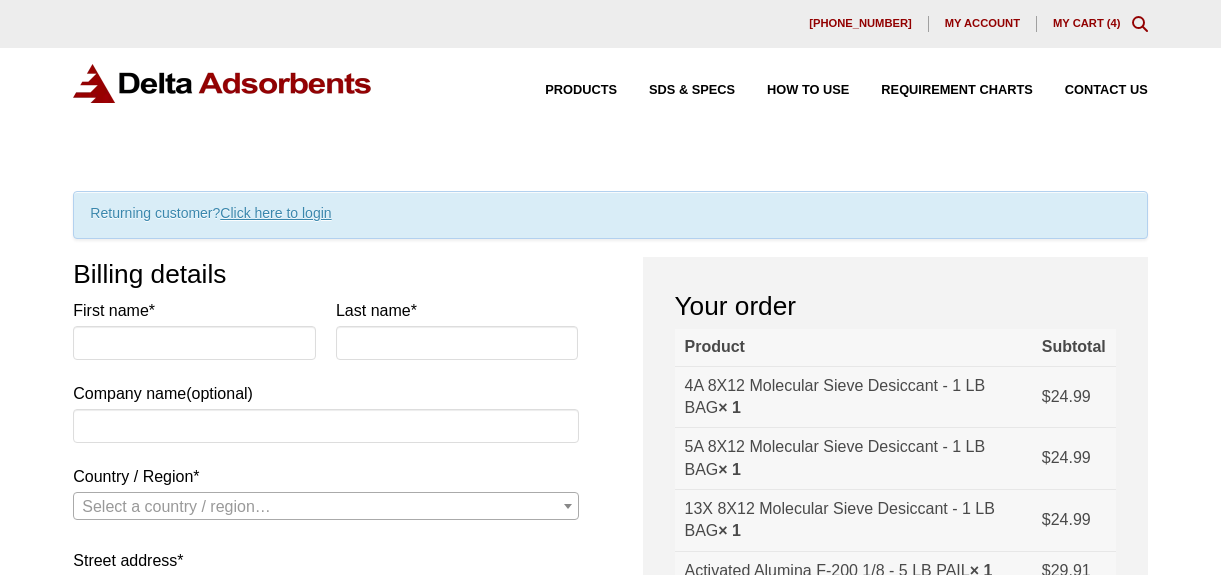 scroll, scrollTop: 0, scrollLeft: 0, axis: both 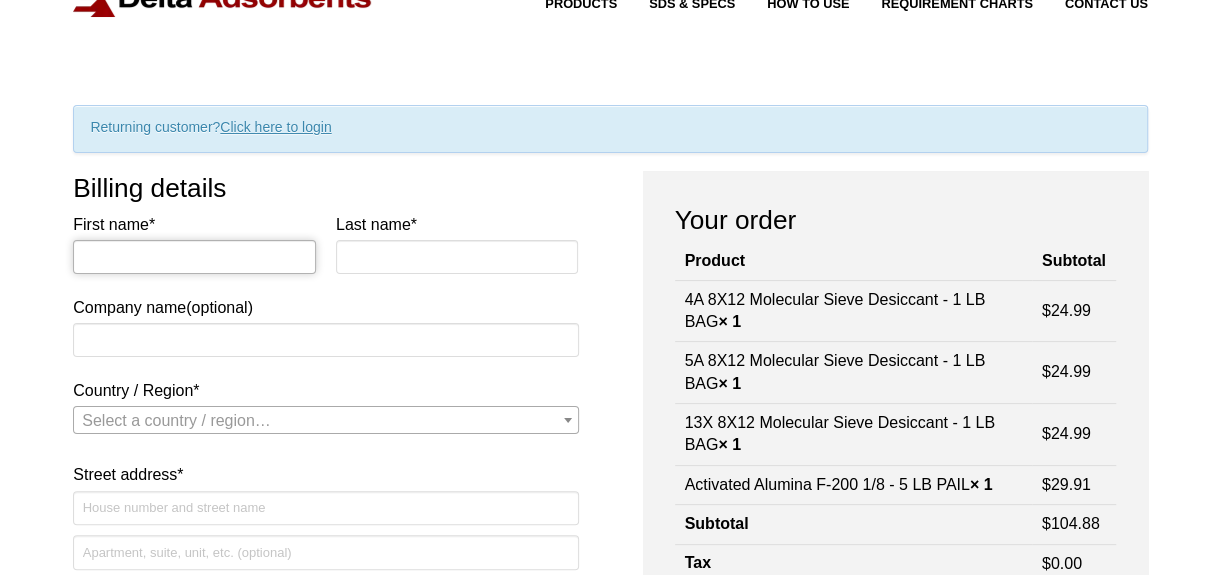 click on "First name  *" at bounding box center (194, 257) 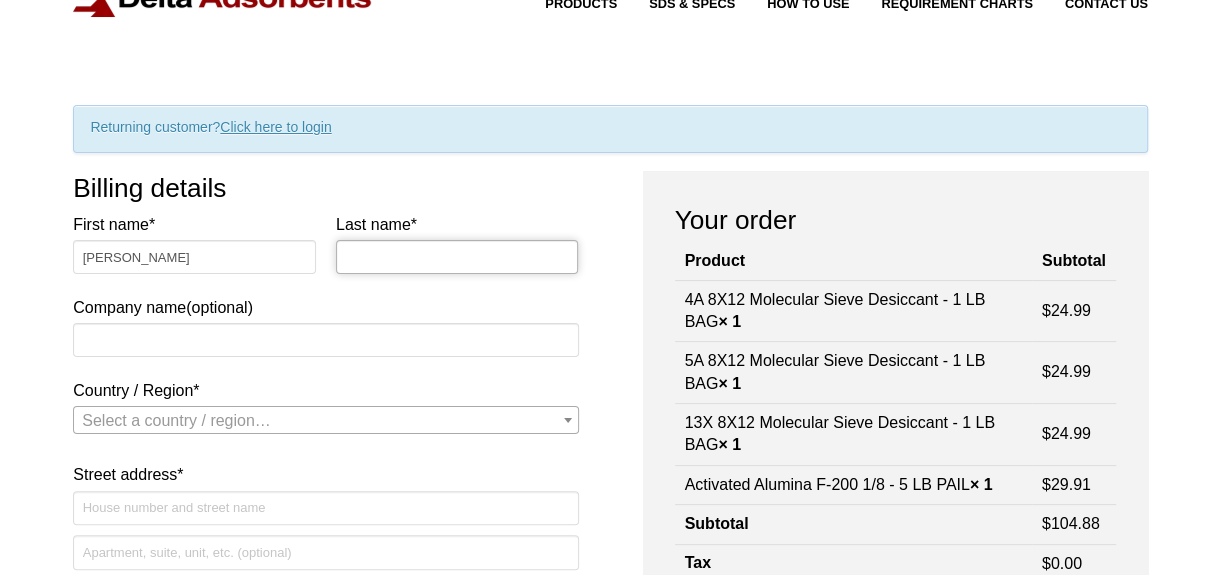type on "KATHAN" 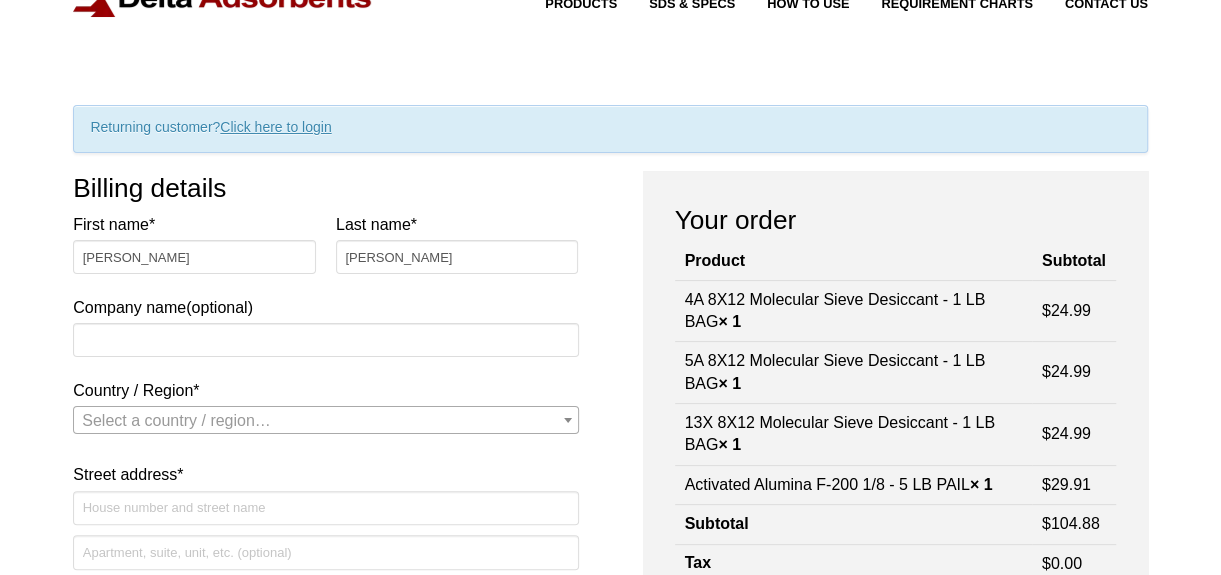 type on "[GEOGRAPHIC_DATA][US_STATE]" 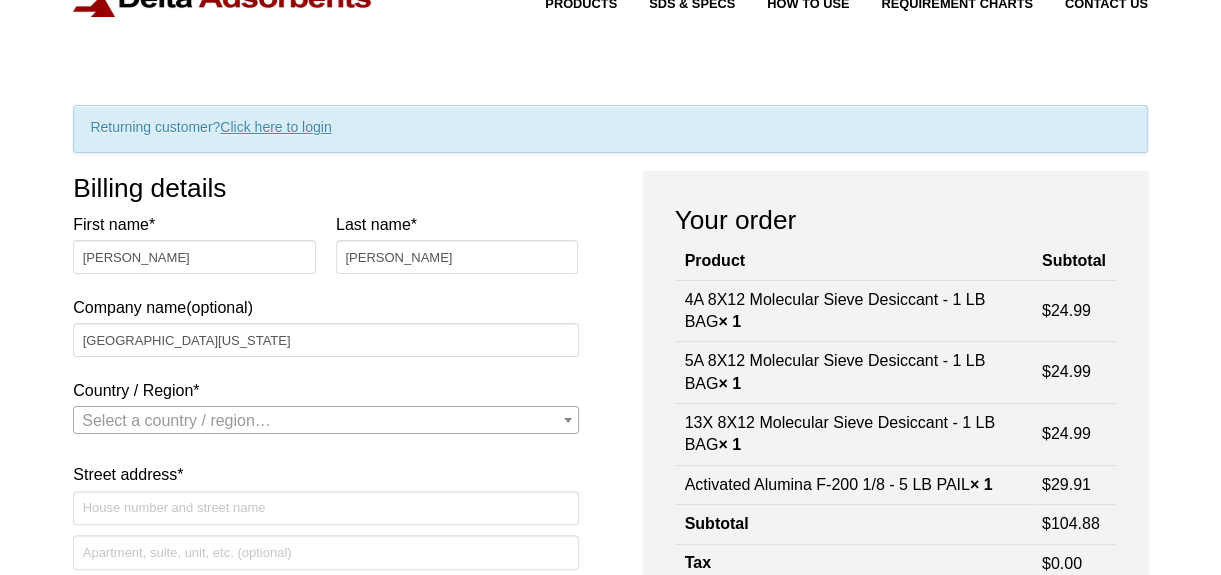 select on "US" 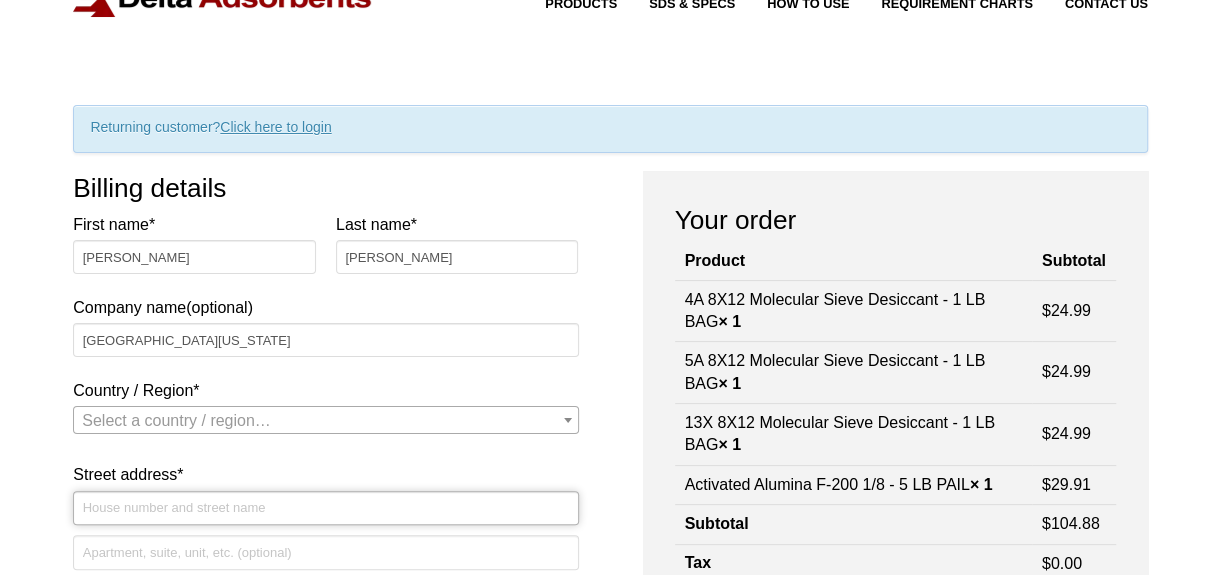 type on "[STREET_ADDRESS]" 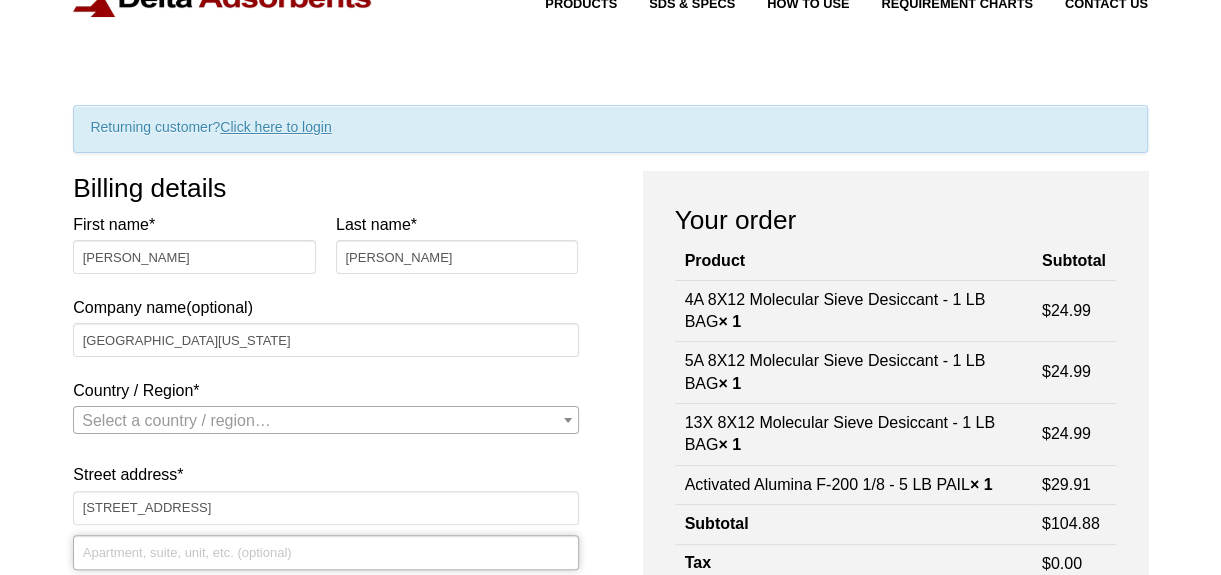 type on "613" 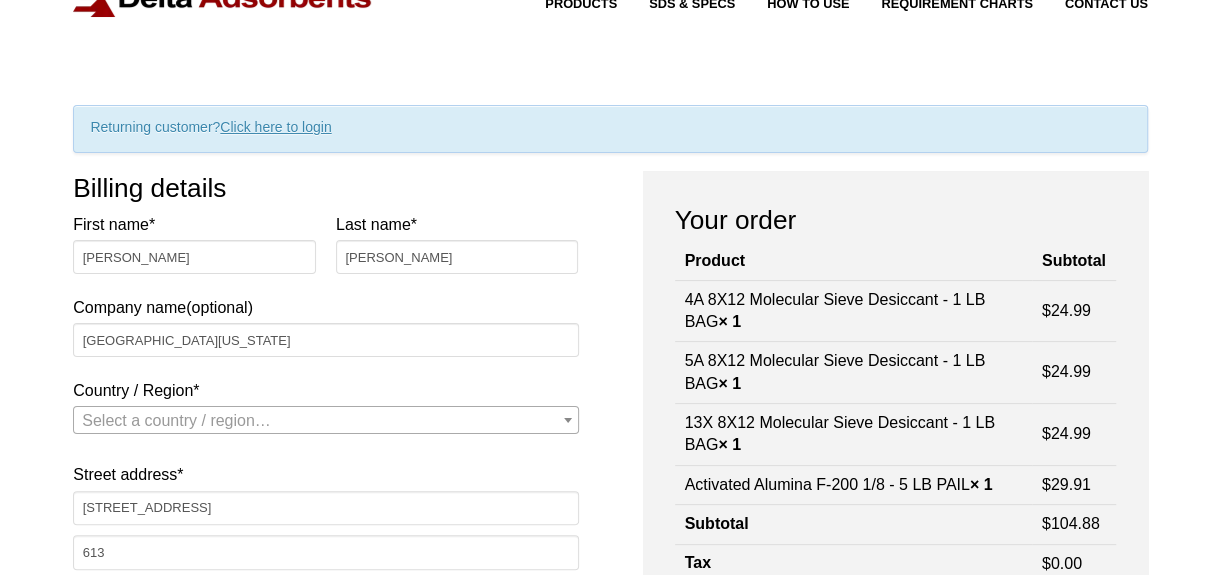 type on "COLUMBIA" 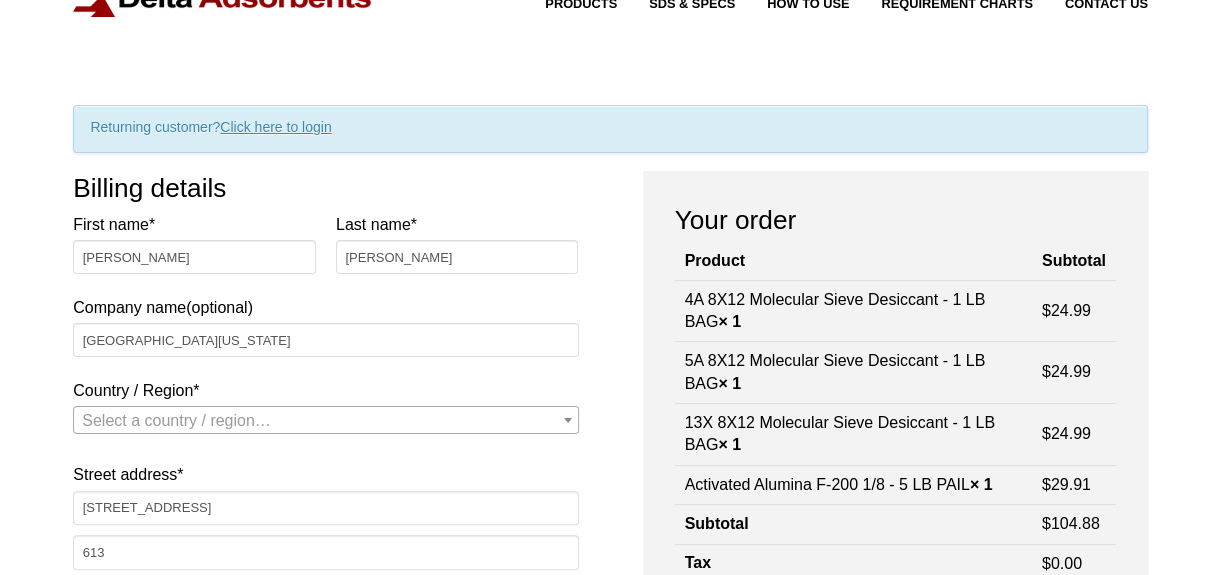 type on "29208" 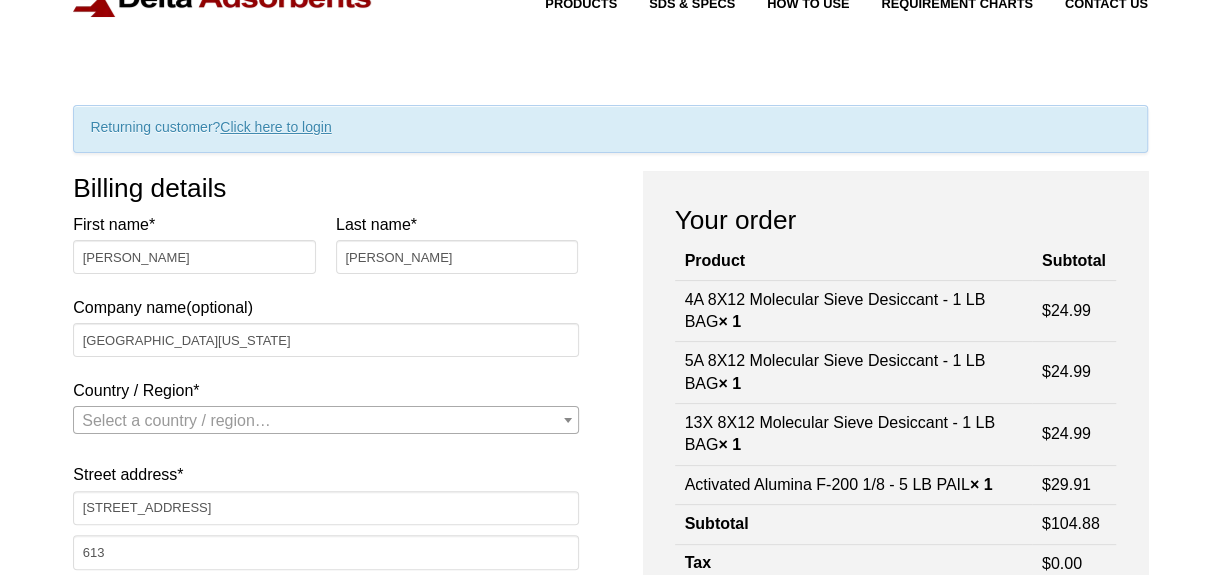 type on "19804010940" 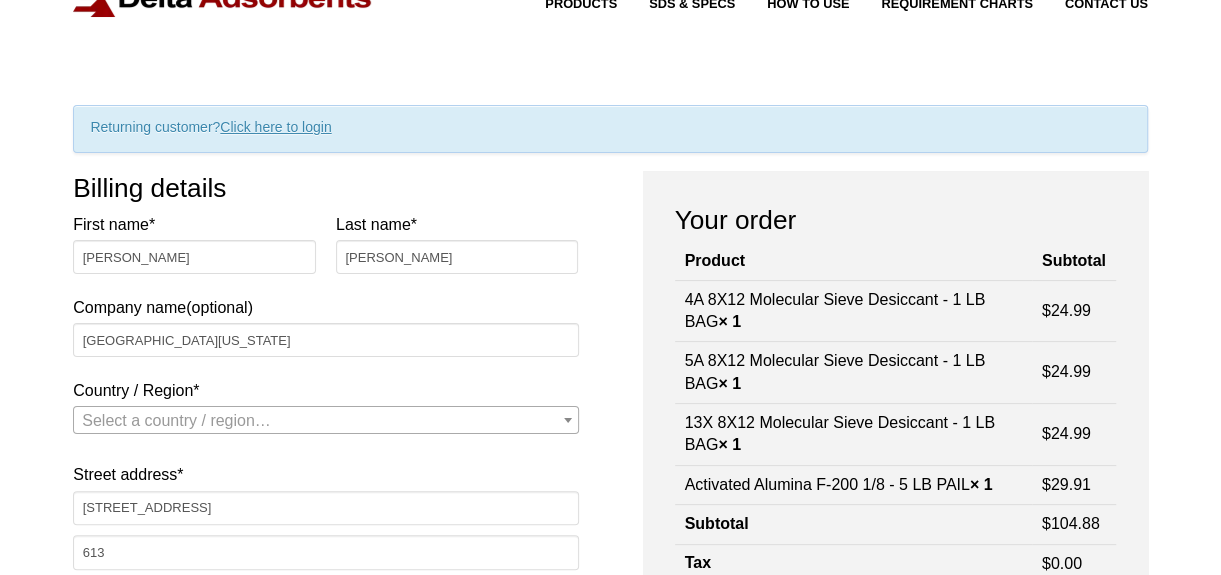 type on "[EMAIL_ADDRESS][DOMAIN_NAME]" 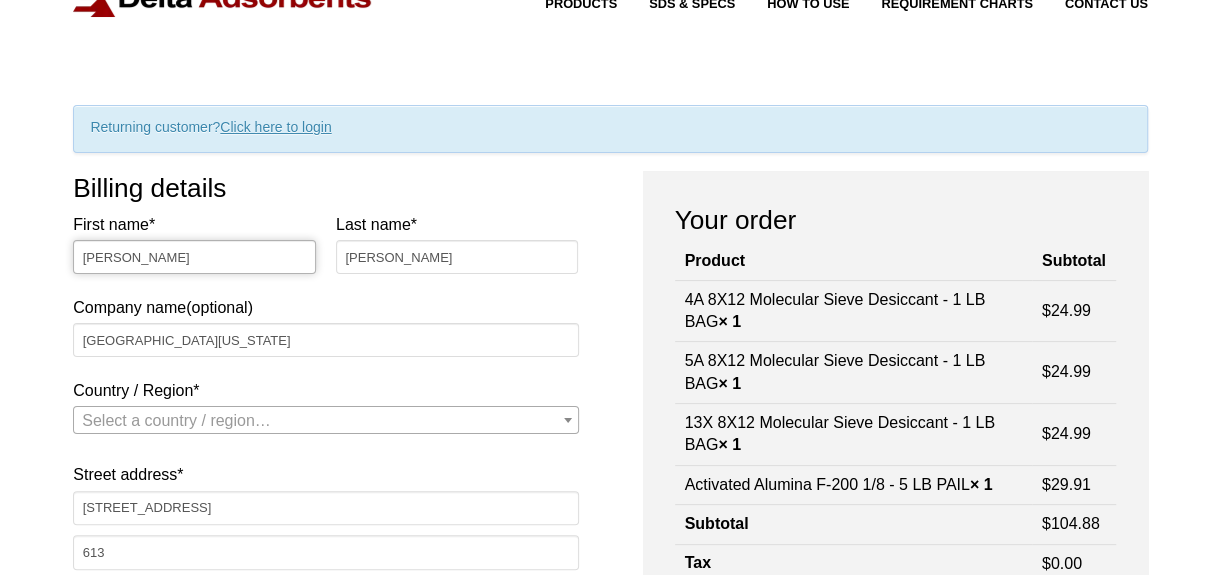 select on "US" 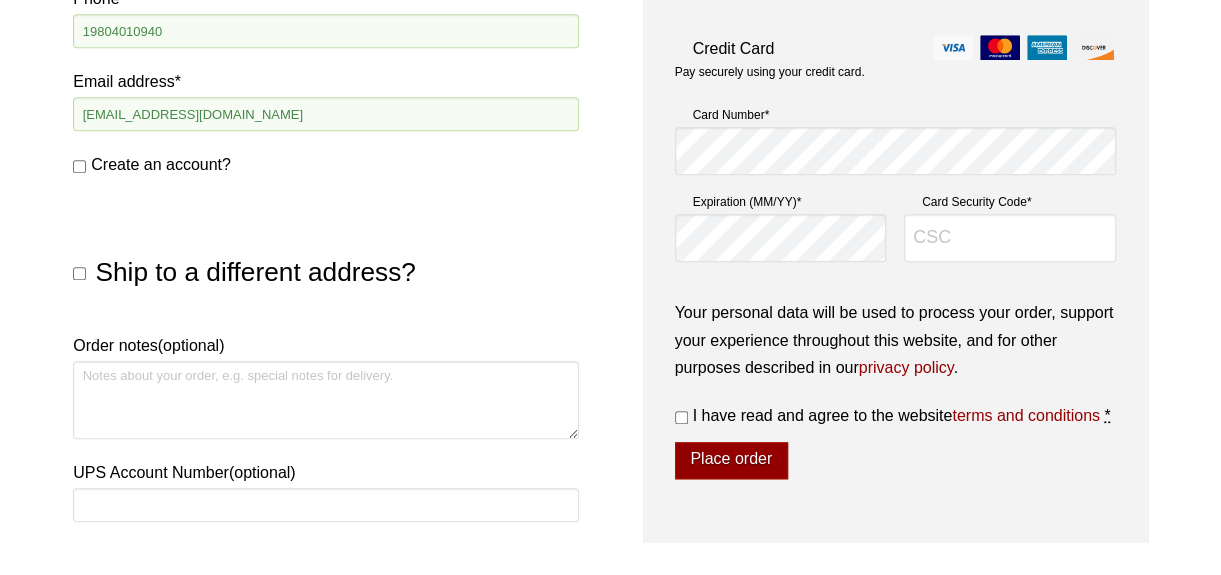 scroll, scrollTop: 942, scrollLeft: 0, axis: vertical 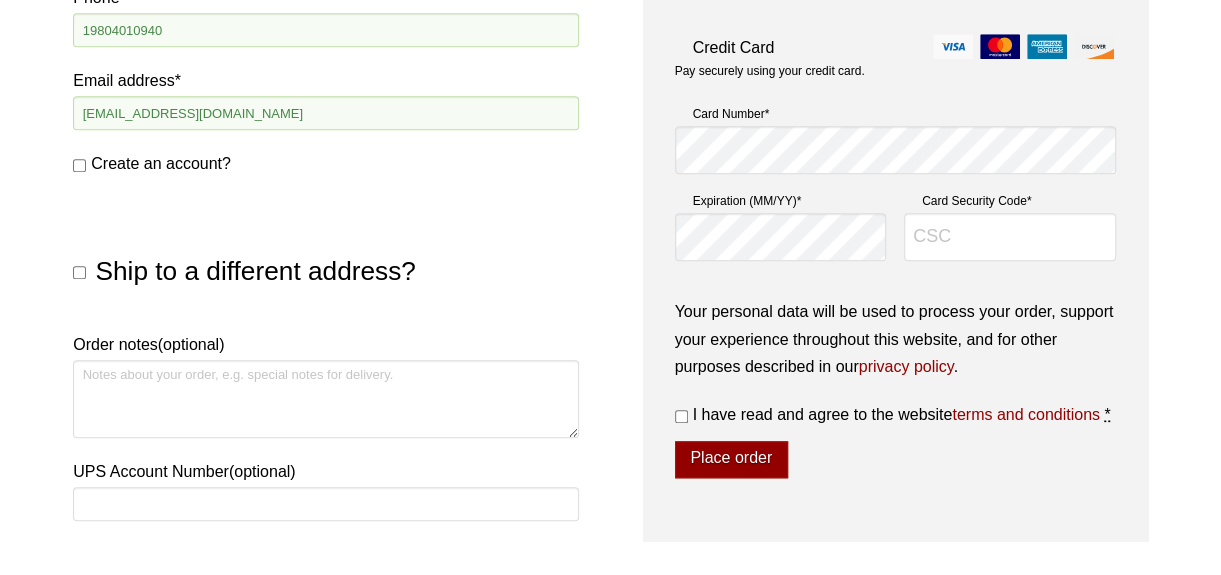 click on "Create an account?" at bounding box center (79, 165) 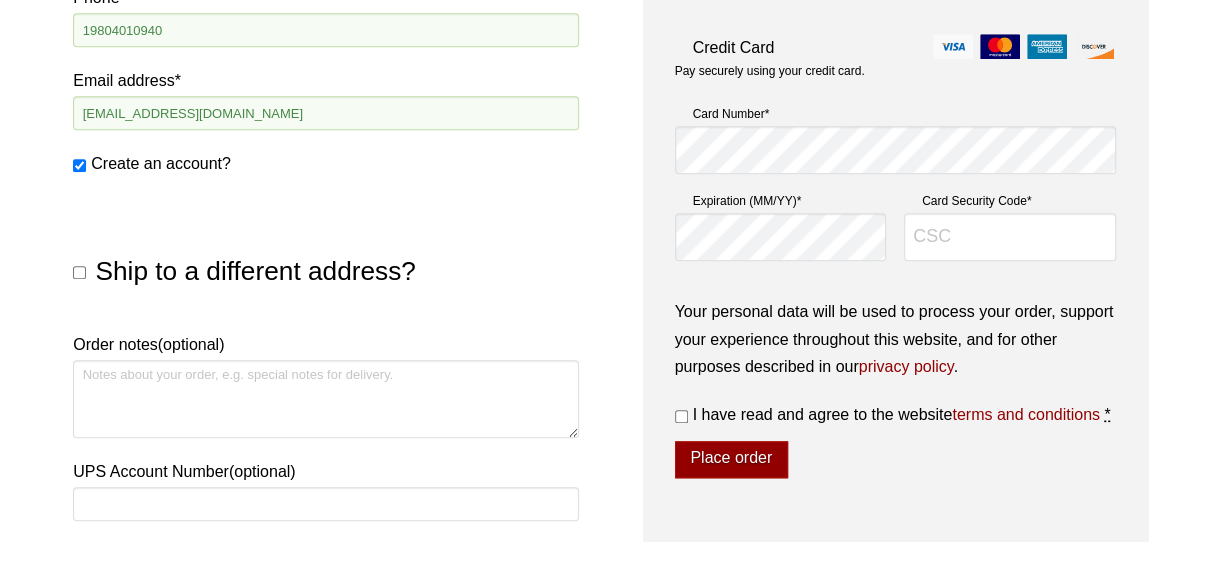 click on "Create an account?" at bounding box center (79, 165) 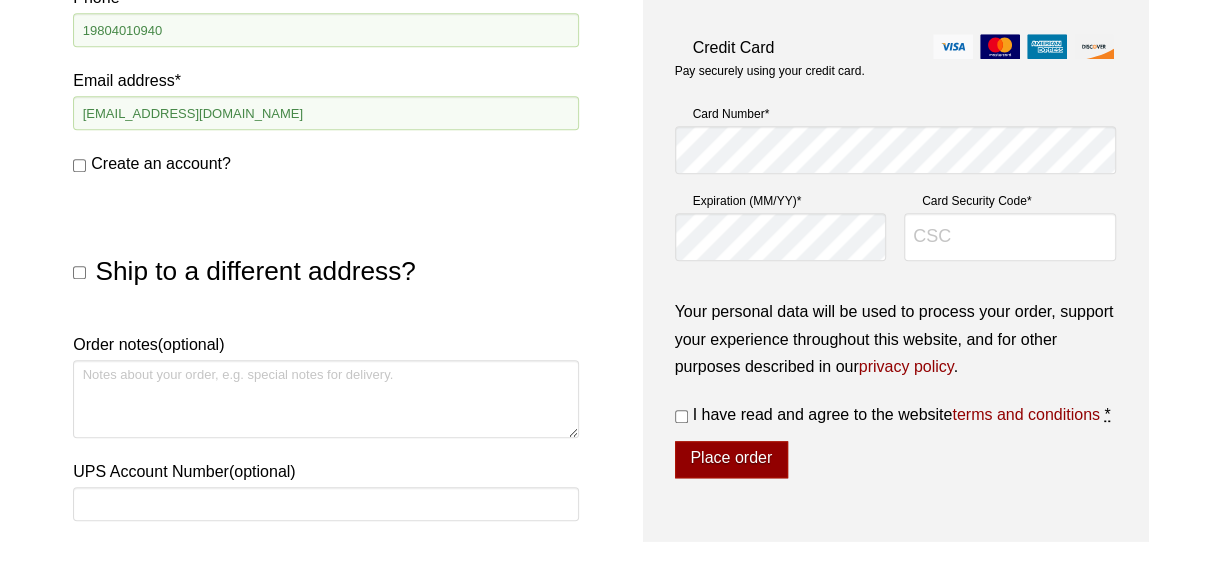 click on "Our website has detected that you are using an outdated browser that will prevent you from accessing certain features.  Please use one of the following browers when visiting our site for the best overall user experience. Chrome Firefox Edge Safari 630-980-5205 My account My Cart ( 4 )
Products SDS & SPECS How to Use Requirement Charts Contact Us
Checkout
Returning customer?  Click here to login
If you have shopped with us before, please enter your details below. If you are a new customer, please proceed to the Billing section.
Username or email  * Required
Password  * Required
Remember me
Login
Lost your password?
Billing details
First name  * DEVADHARSHINI Last name  * KATHAN Company name  (optional) * Canada" at bounding box center [610, 40] 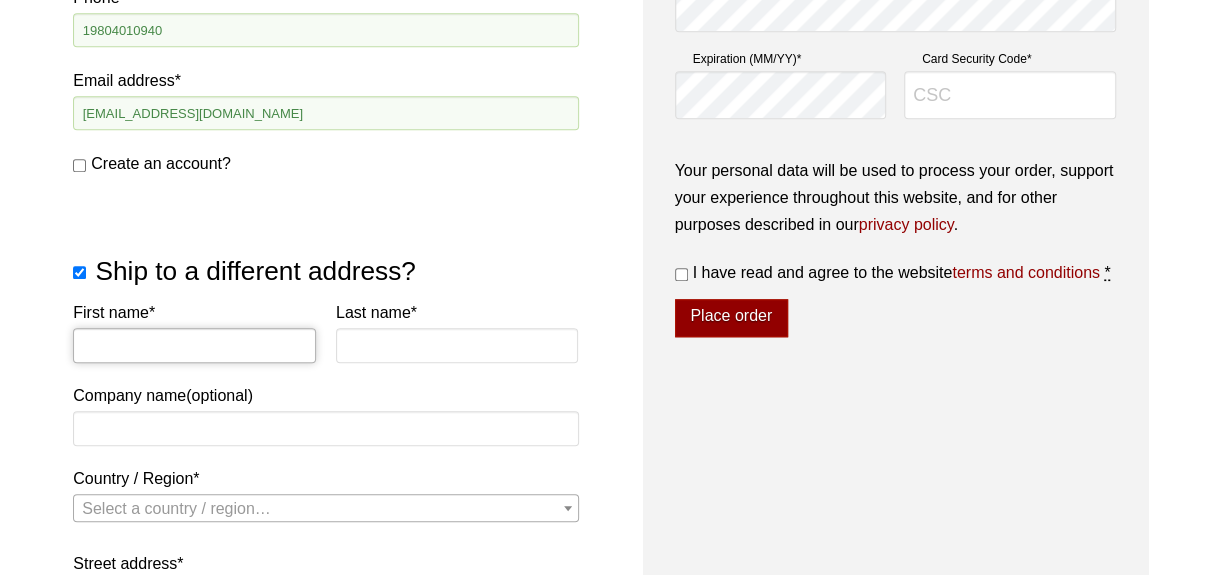 click on "First name  *" at bounding box center [194, 345] 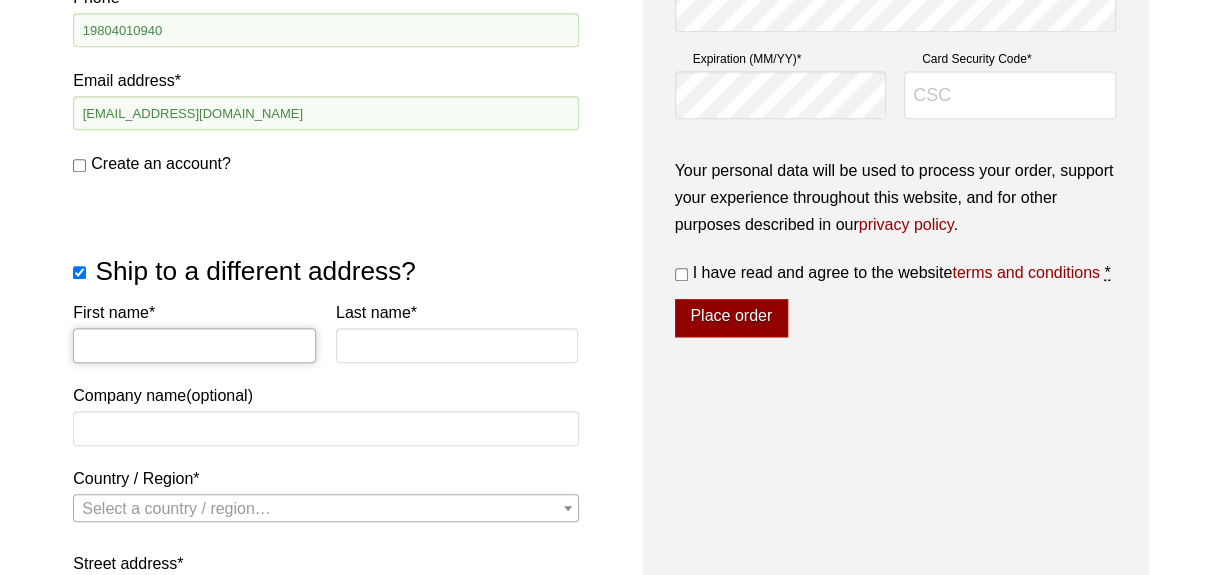 type on "DEVADHARSHINI" 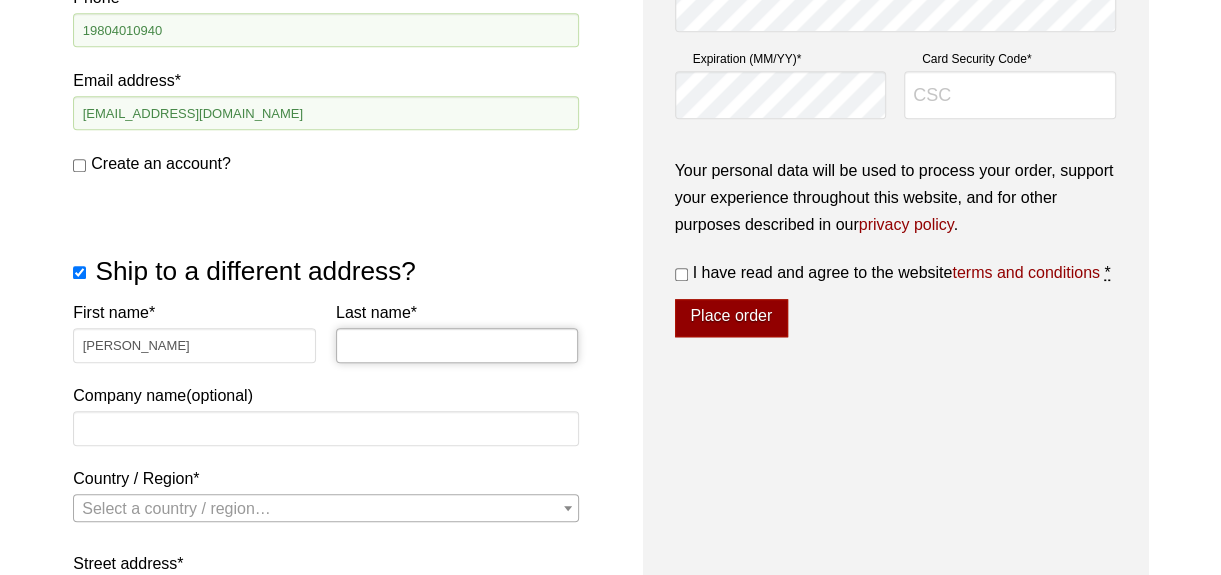 type on "KATHAN" 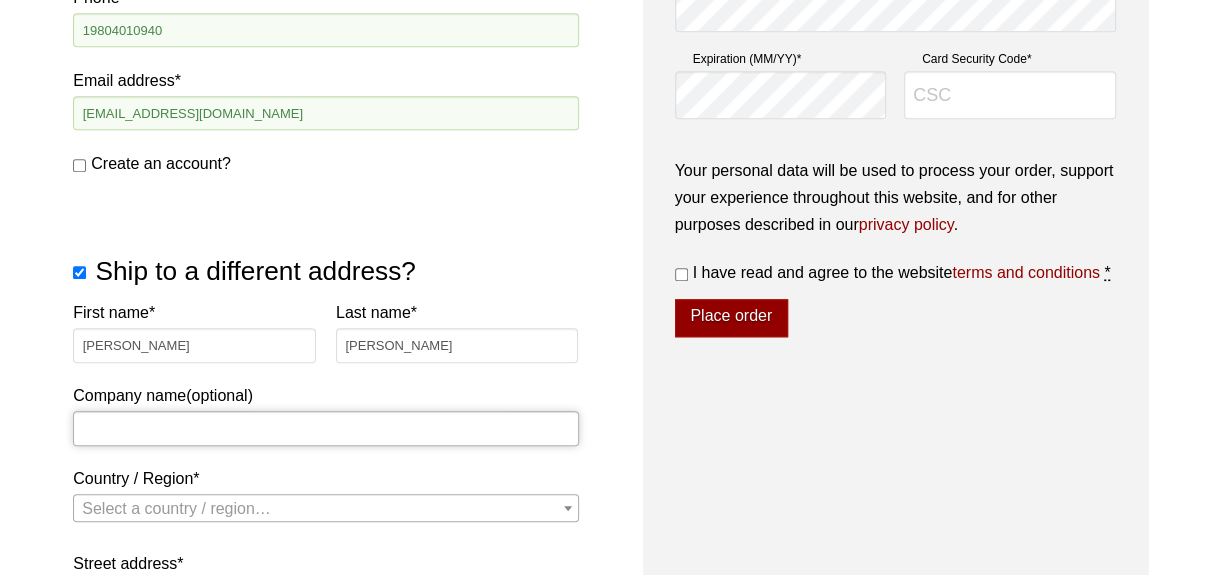type on "DEPARTMENT OF CHEMICAL ENGINEERING" 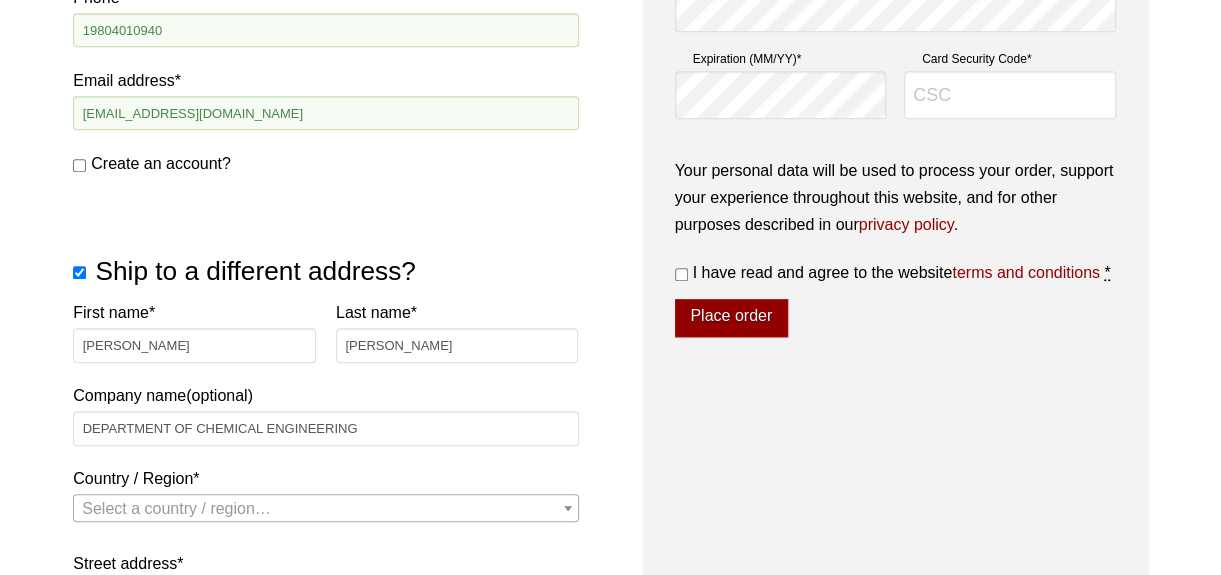 select on "US" 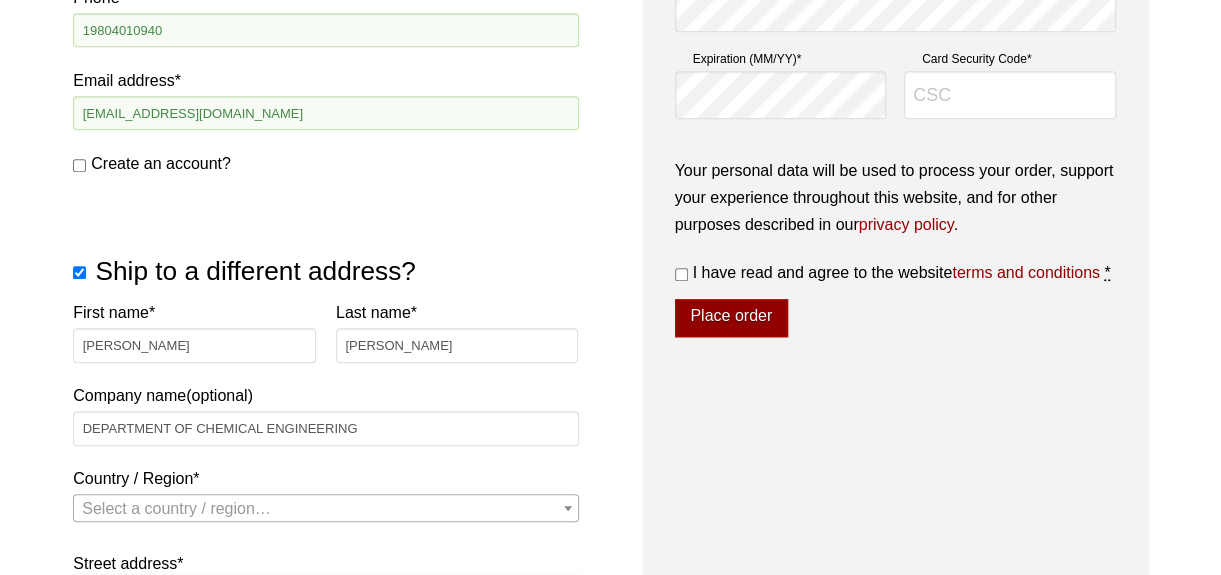 type on "301 Main Street,2CO2" 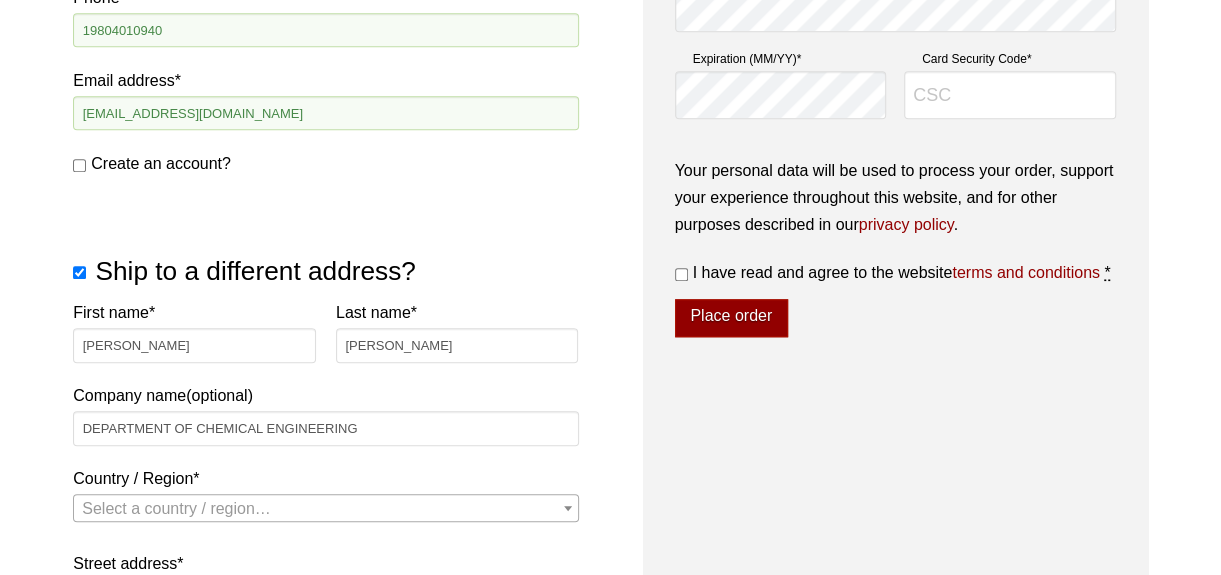 type on "COLUMBIA" 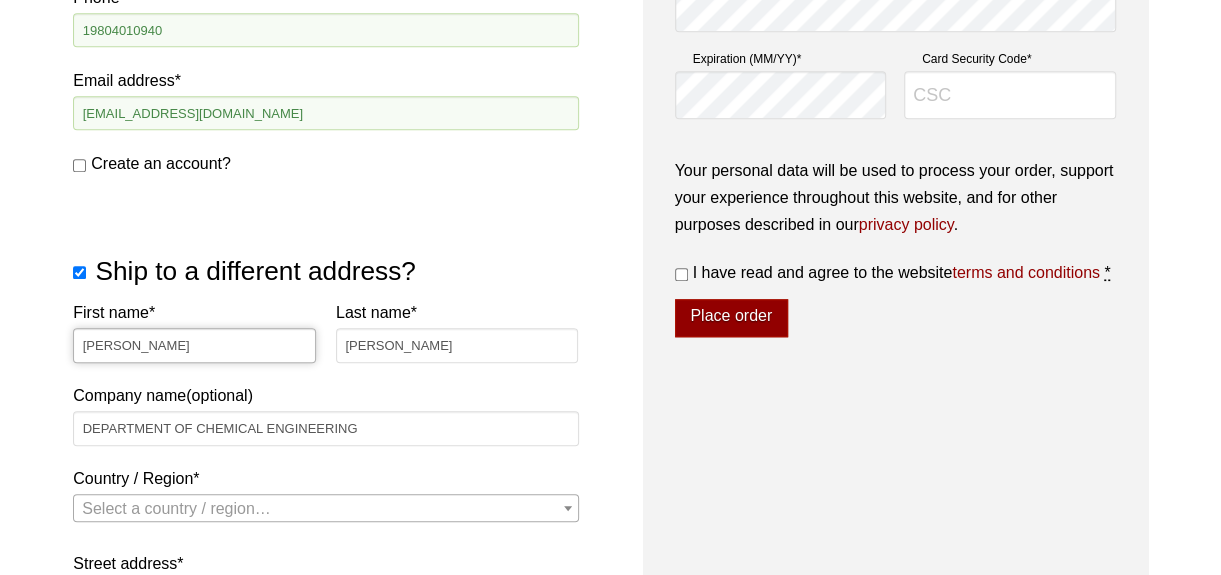 select on "US" 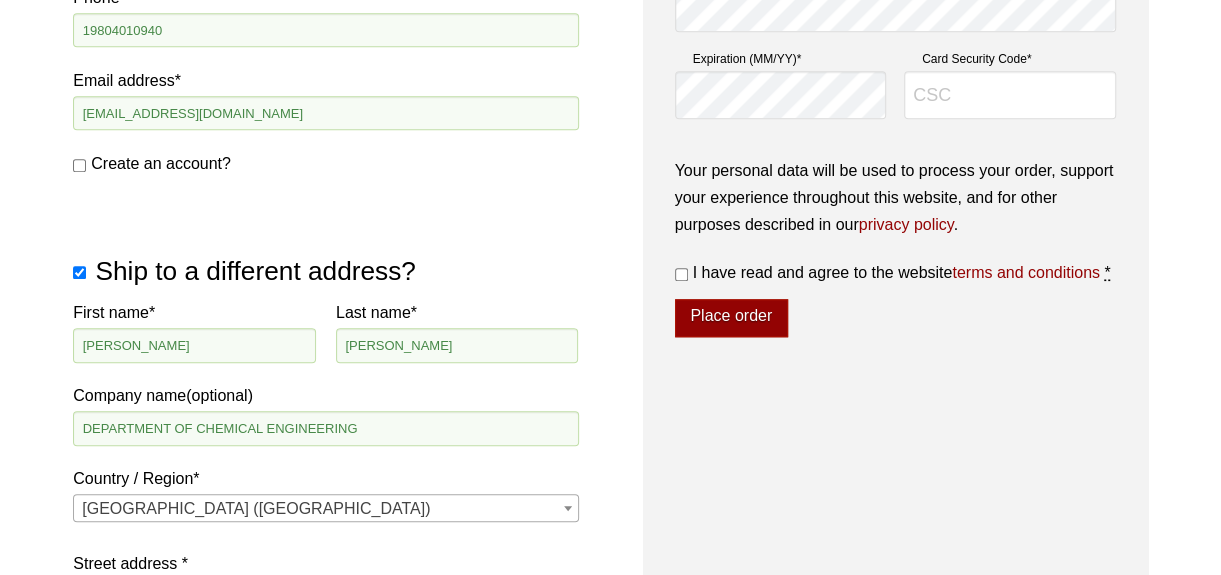 scroll, scrollTop: 1457, scrollLeft: 0, axis: vertical 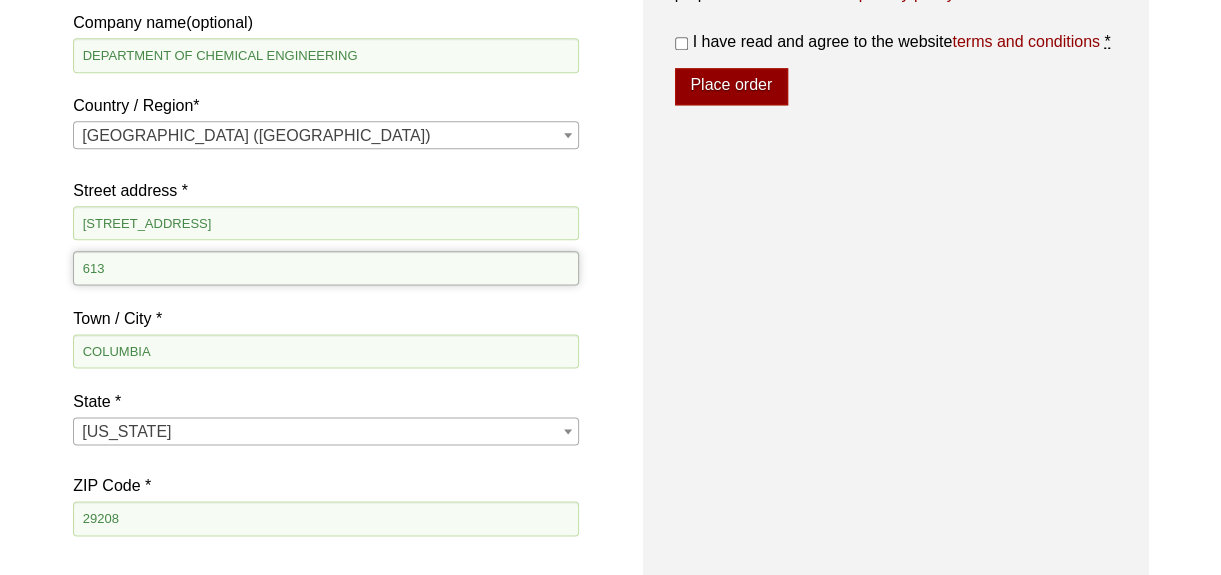 drag, startPoint x: 193, startPoint y: 277, endPoint x: 0, endPoint y: 247, distance: 195.31769 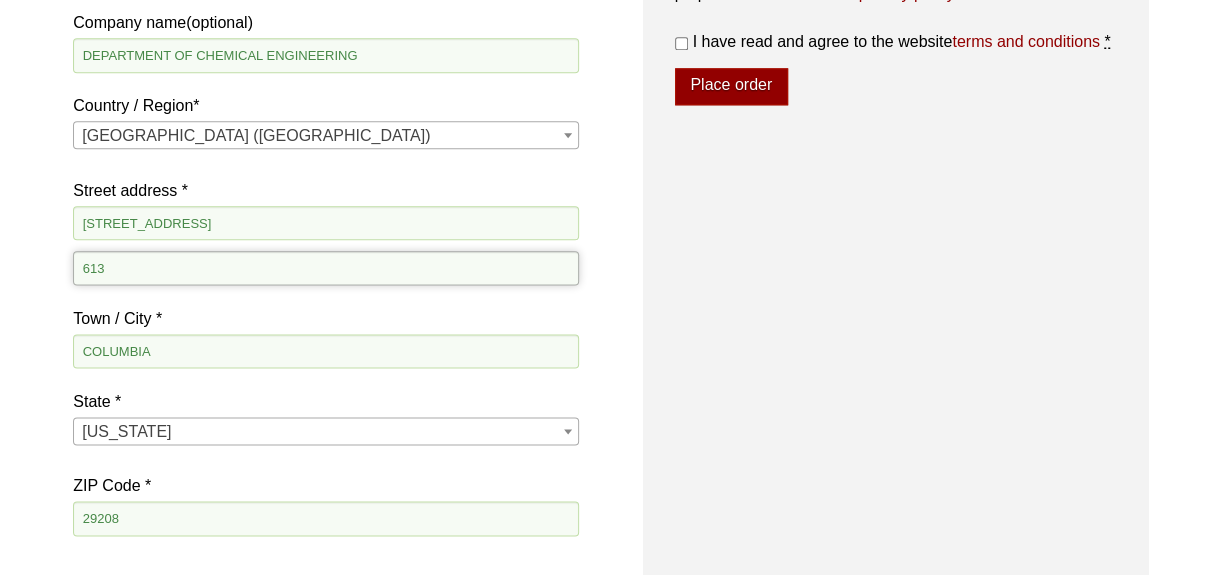 click on "Our website has detected that you are using an outdated browser that will prevent you from accessing certain features.  Please use one of the following browers when visiting our site for the best overall user experience. Chrome Firefox Edge Safari 630-980-5205 My account My Cart ( 4 )
Products SDS & SPECS How to Use Requirement Charts Contact Us
Checkout
Returning customer?  Click here to login
If you have shopped with us before, please enter your details below. If you are a new customer, please proceed to the Billing section.
Username or email  * Required
Password  * Required
Remember me
Login
Lost your password?
Billing details
First name  * DEVADHARSHINI Last name  * *" at bounding box center [610, -18] 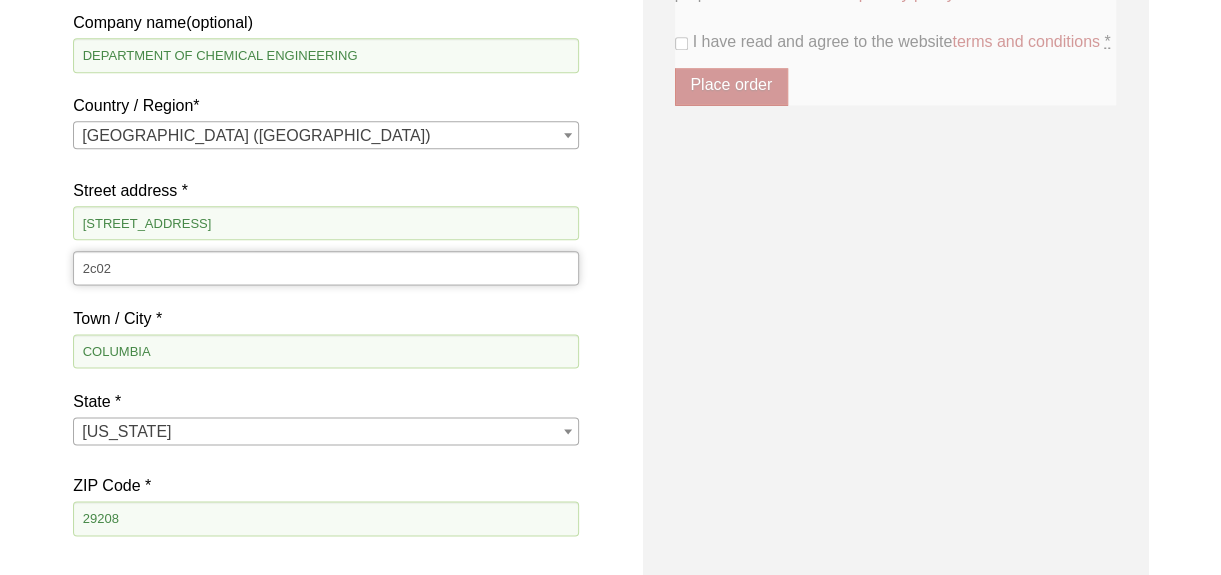 type on "2c02" 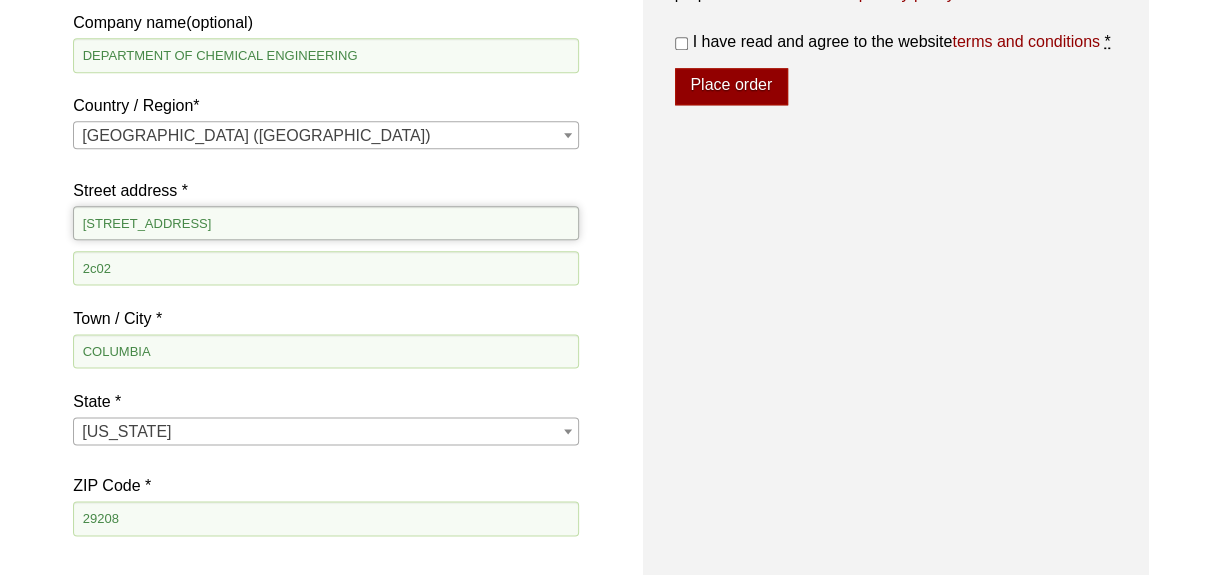 drag, startPoint x: 225, startPoint y: 214, endPoint x: 175, endPoint y: 214, distance: 50 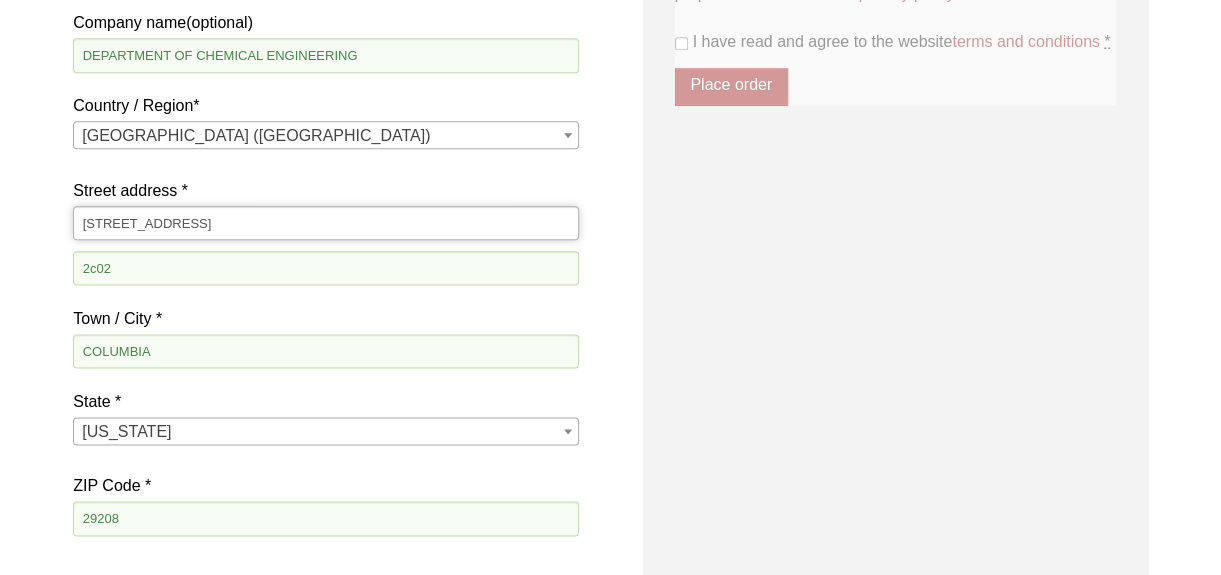 type on "301 Main Street" 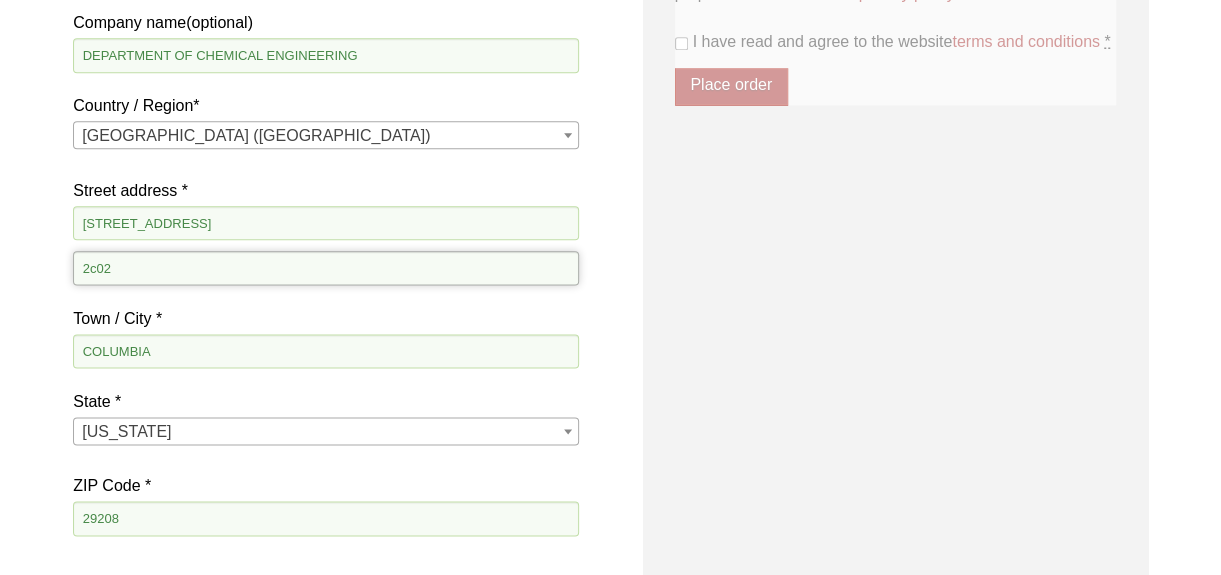 click on "2c02" at bounding box center (325, 268) 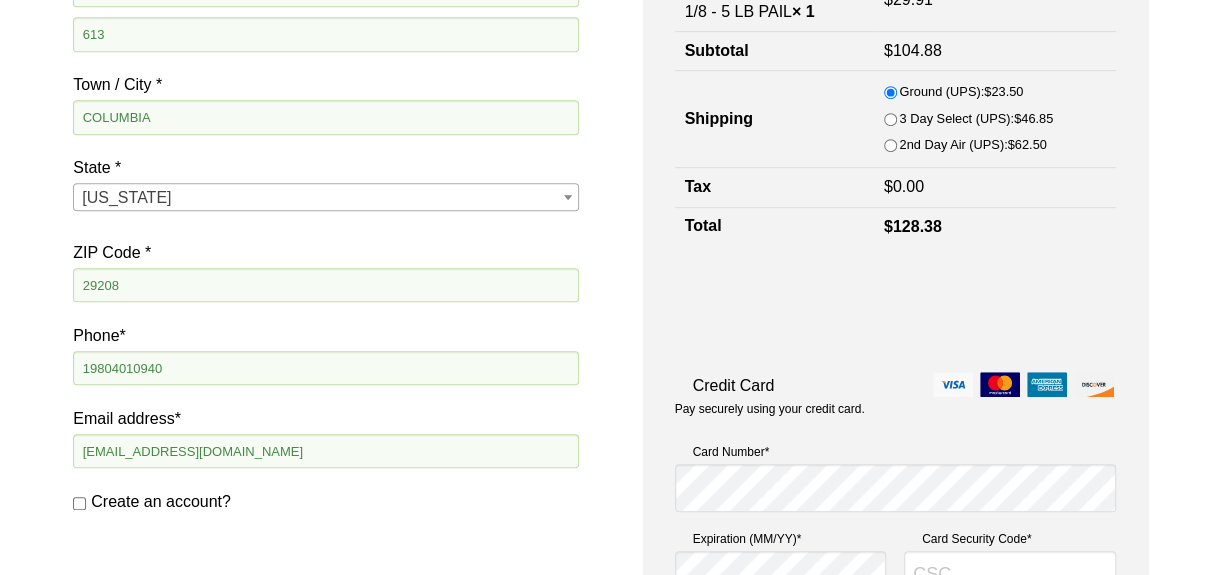 scroll, scrollTop: 633, scrollLeft: 0, axis: vertical 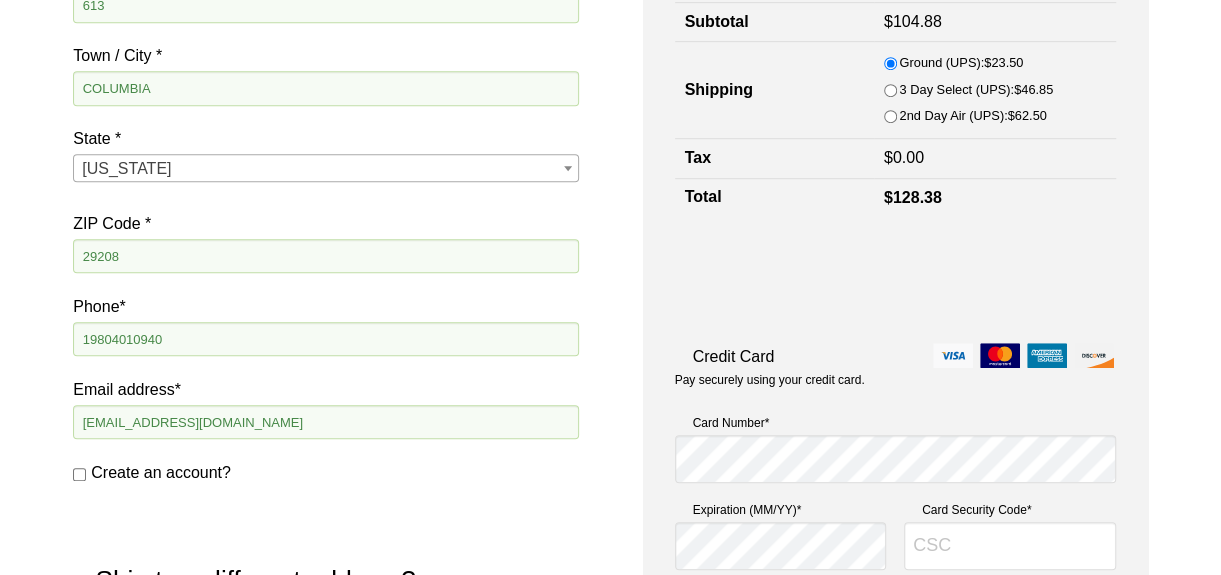 type on "2C02" 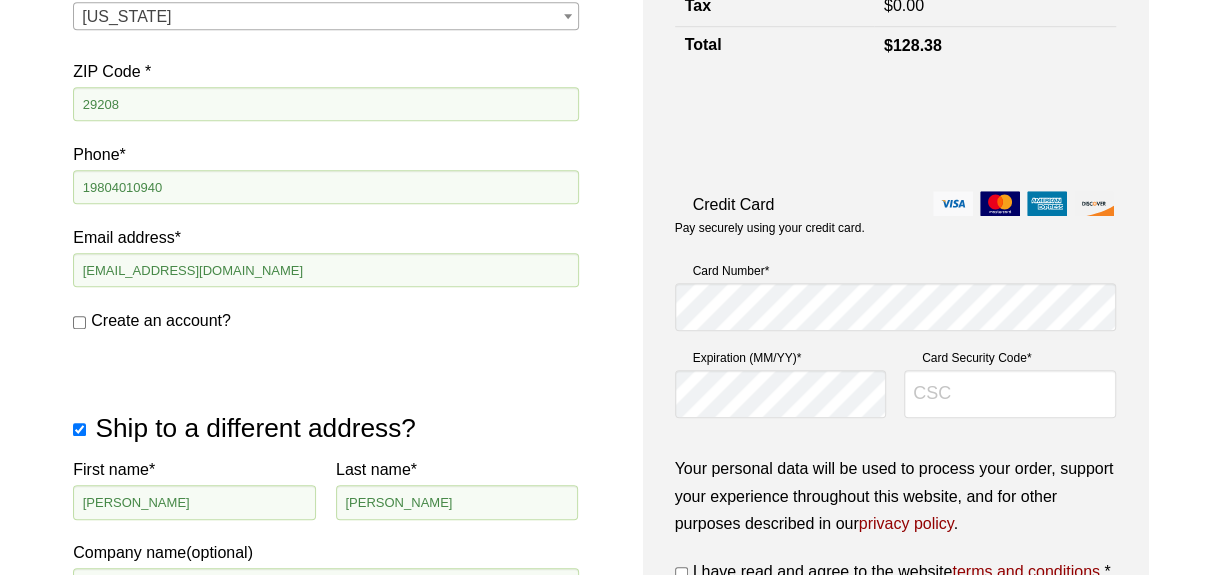 scroll, scrollTop: 789, scrollLeft: 0, axis: vertical 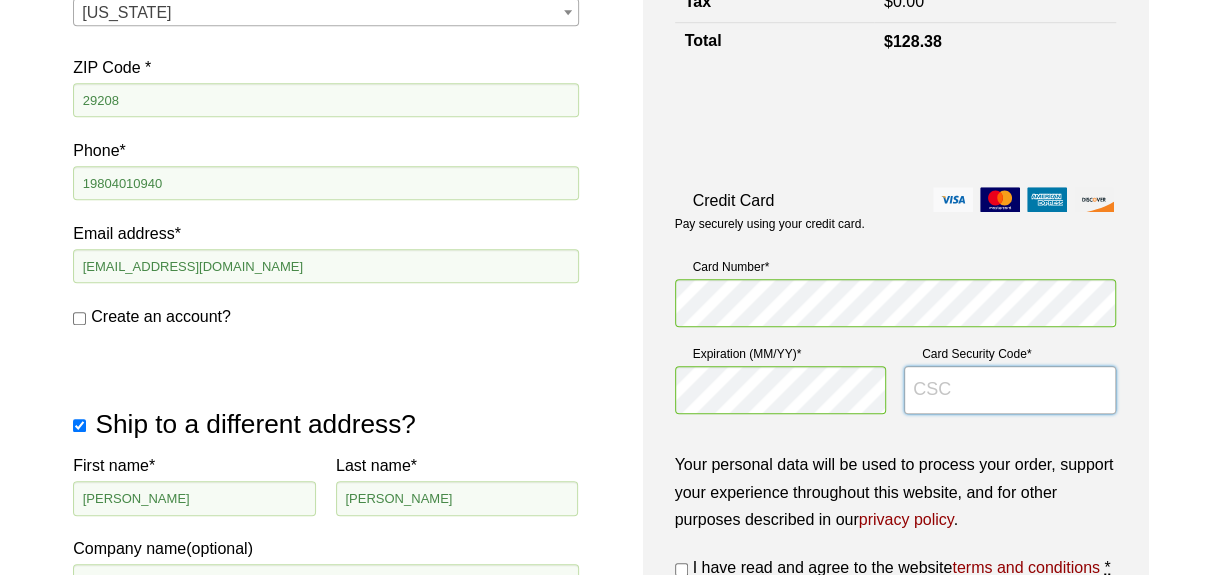 click on "Card Security Code  *" at bounding box center [1010, 390] 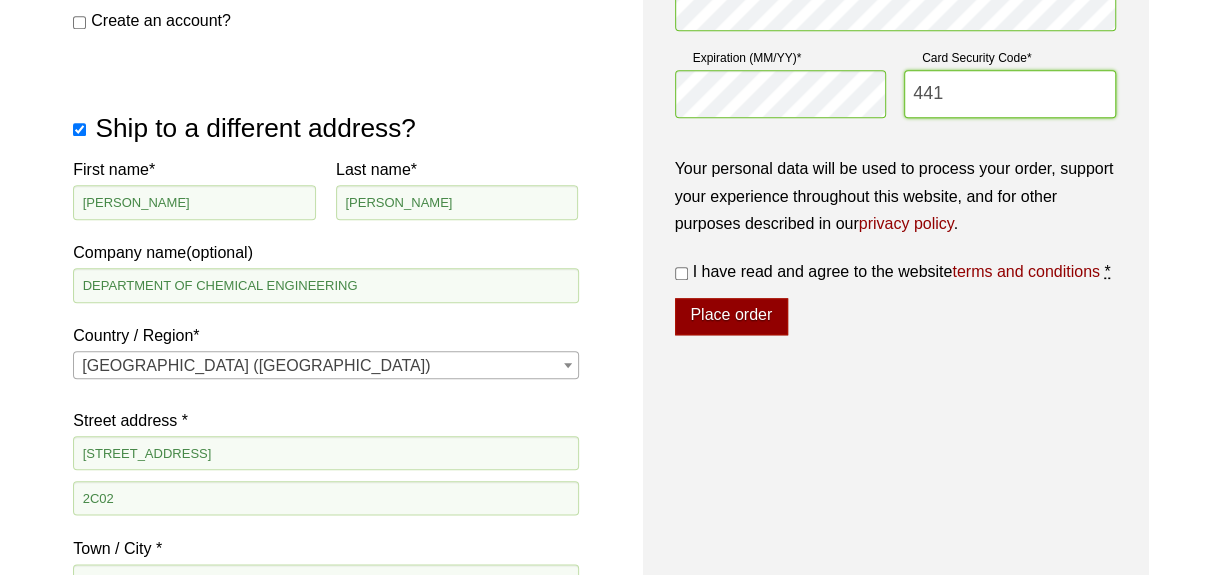 scroll, scrollTop: 1086, scrollLeft: 0, axis: vertical 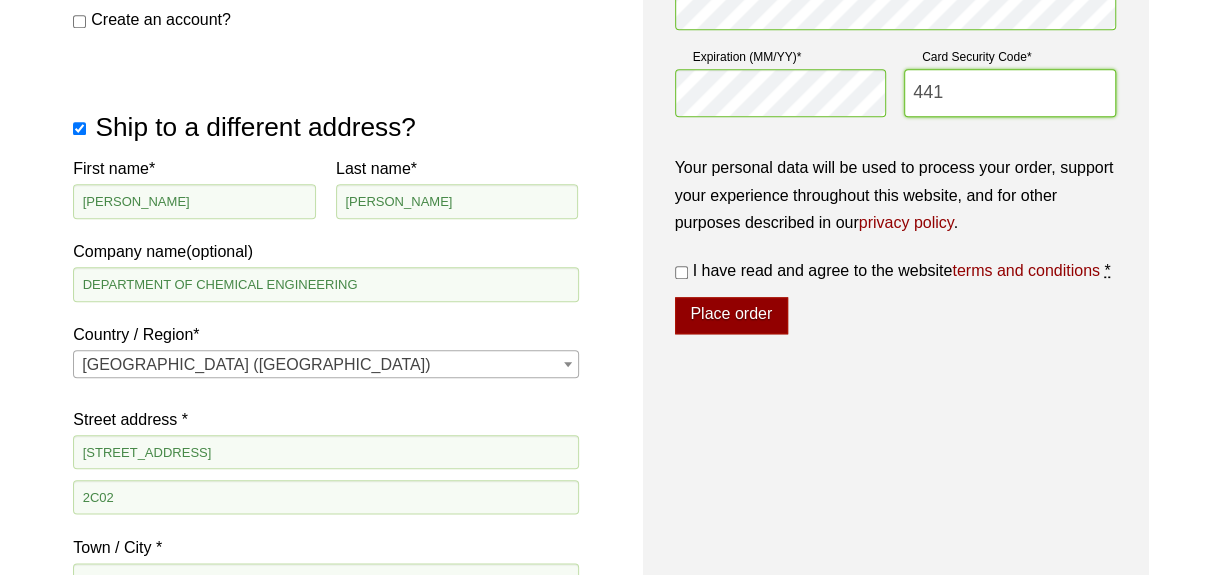 type on "441" 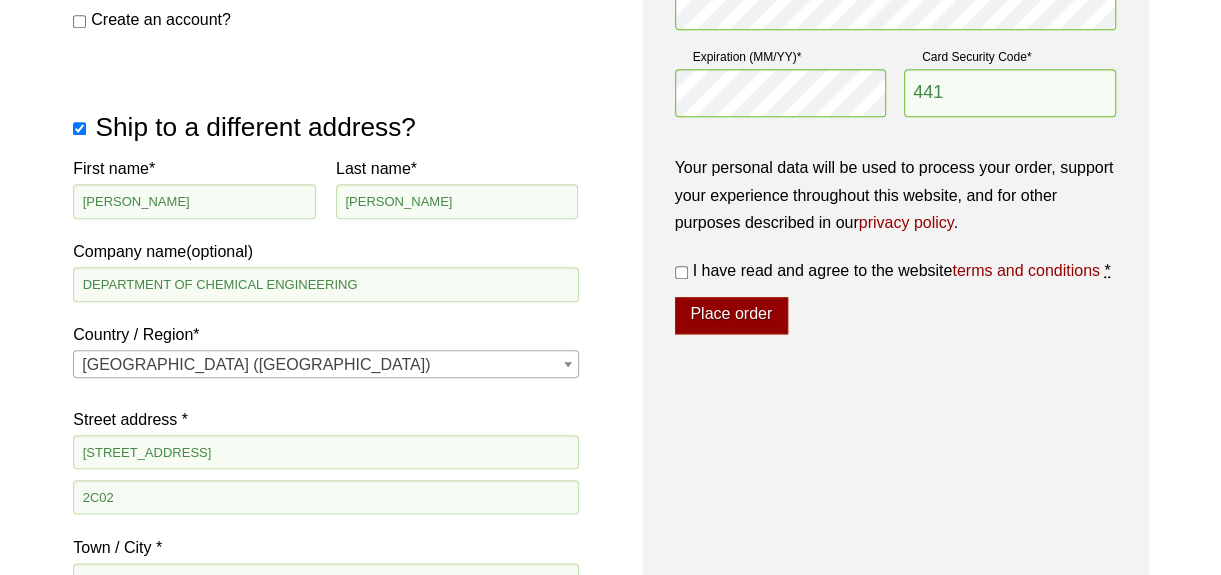 click on "I have read and agree to the website  terms and conditions   *" at bounding box center (681, 272) 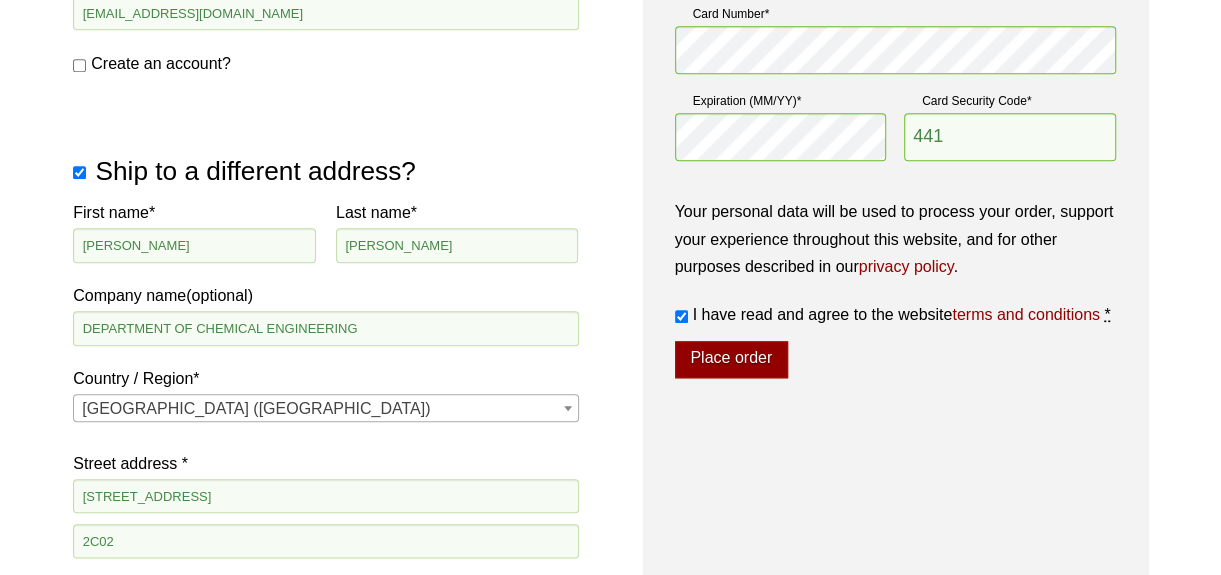 scroll, scrollTop: 1047, scrollLeft: 0, axis: vertical 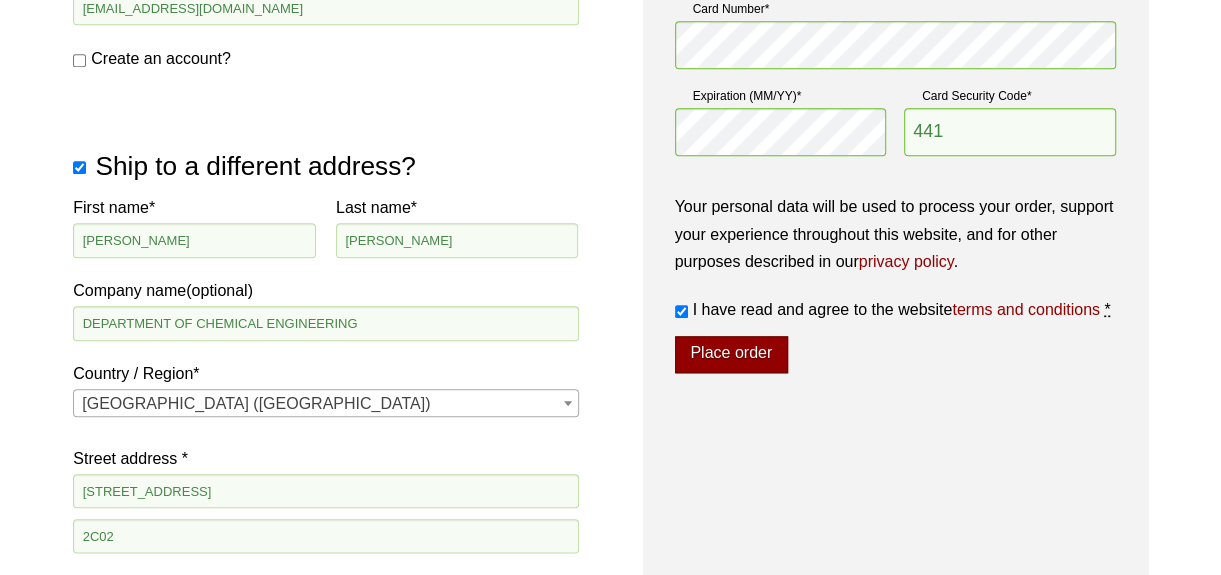 click on "Place order" at bounding box center [731, 355] 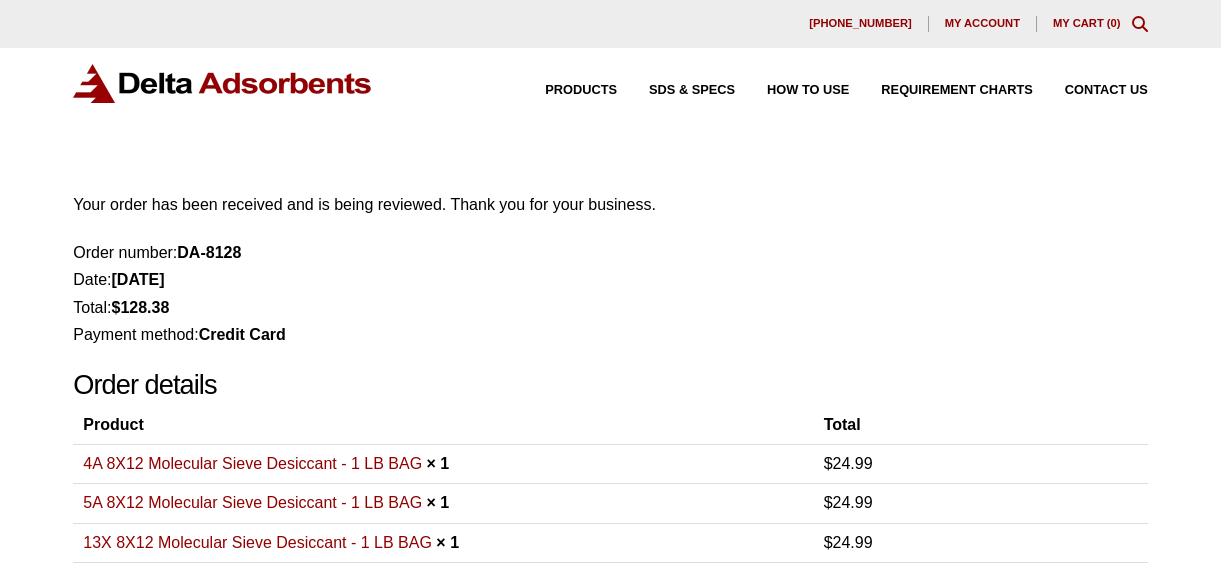 scroll, scrollTop: 0, scrollLeft: 0, axis: both 